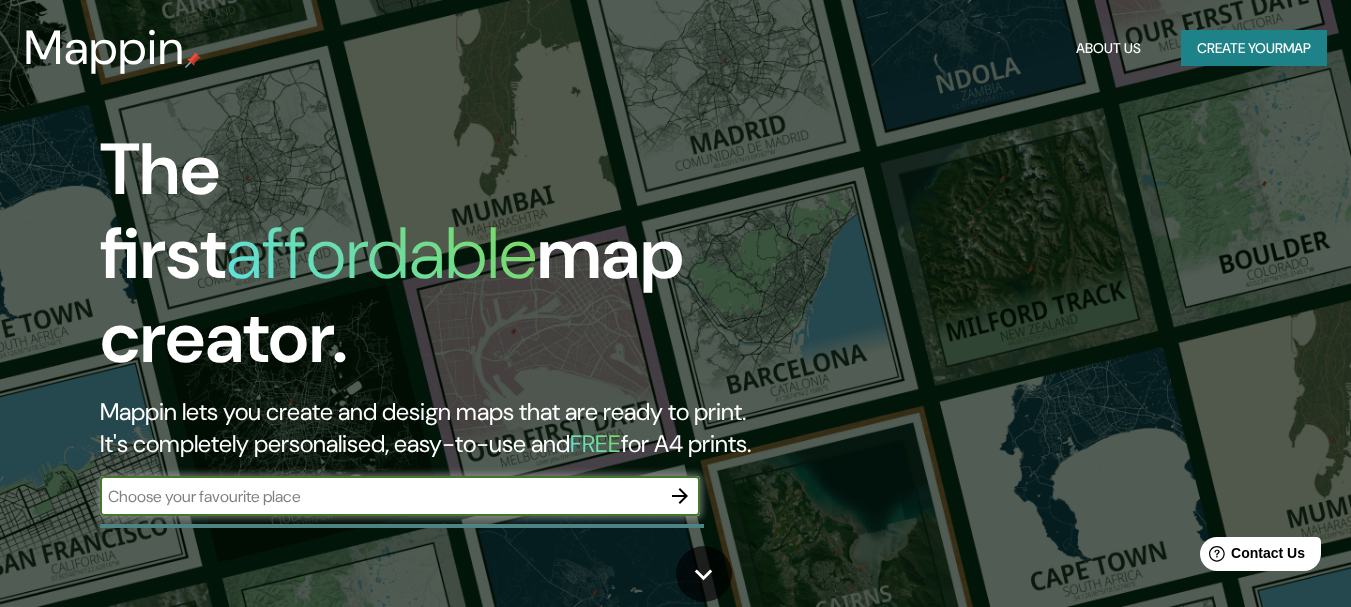 scroll, scrollTop: 0, scrollLeft: 0, axis: both 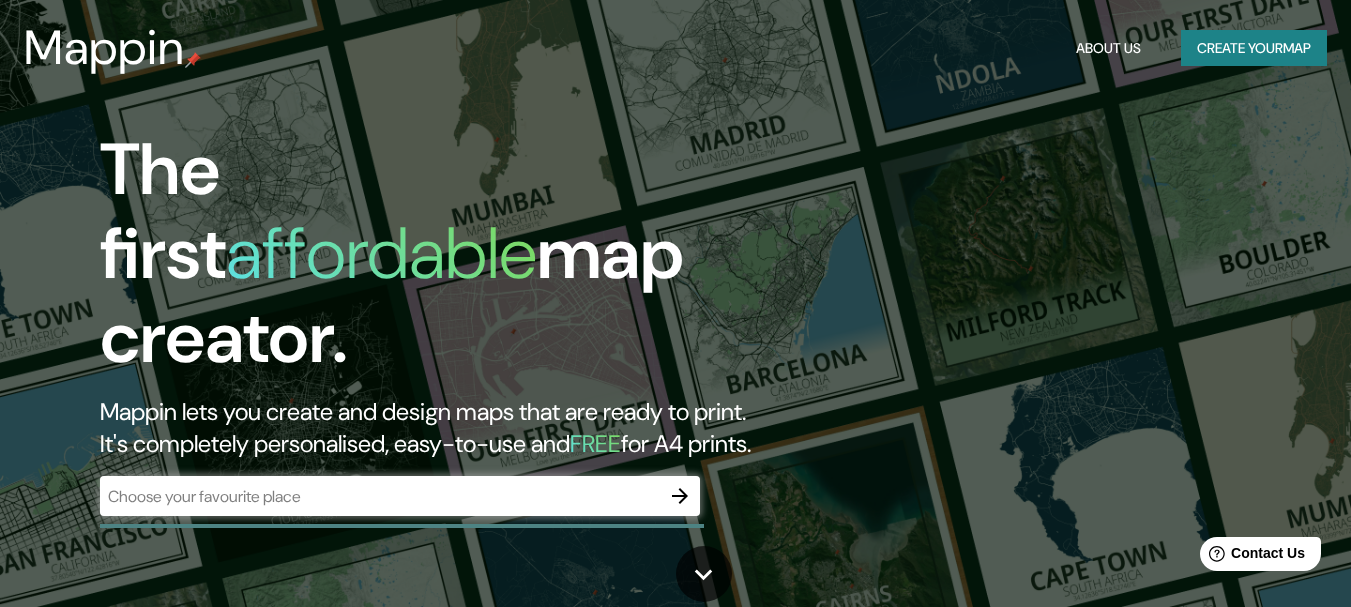 click at bounding box center (380, 496) 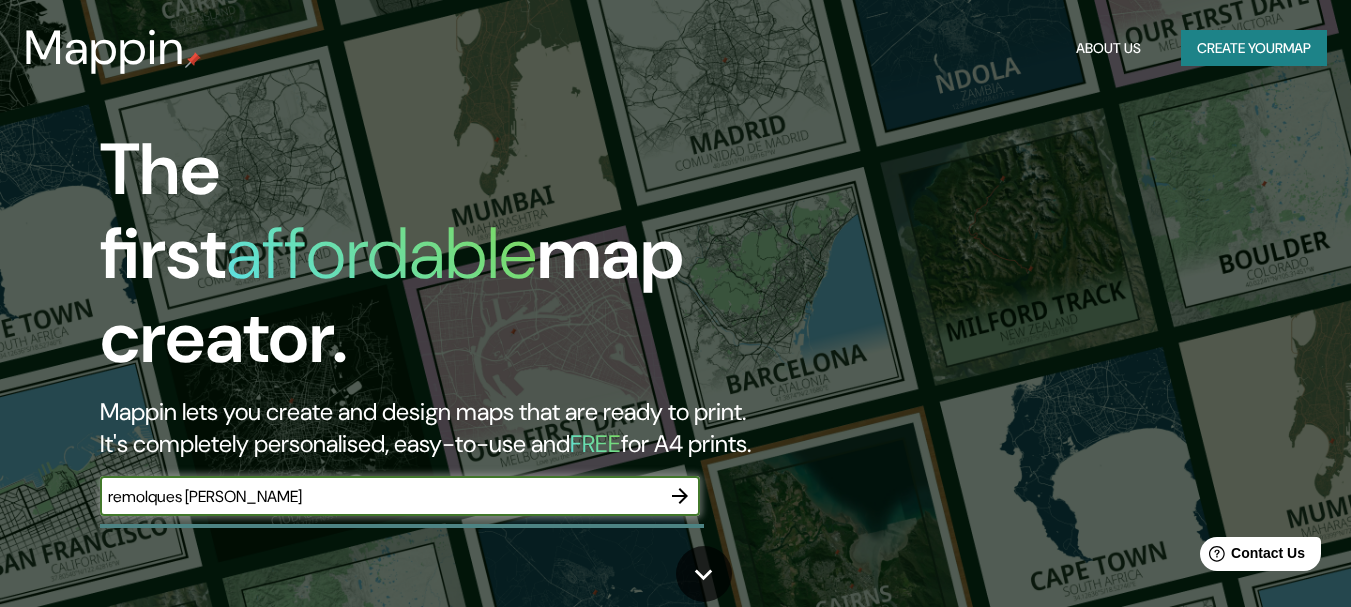 type on "remolques [PERSON_NAME]" 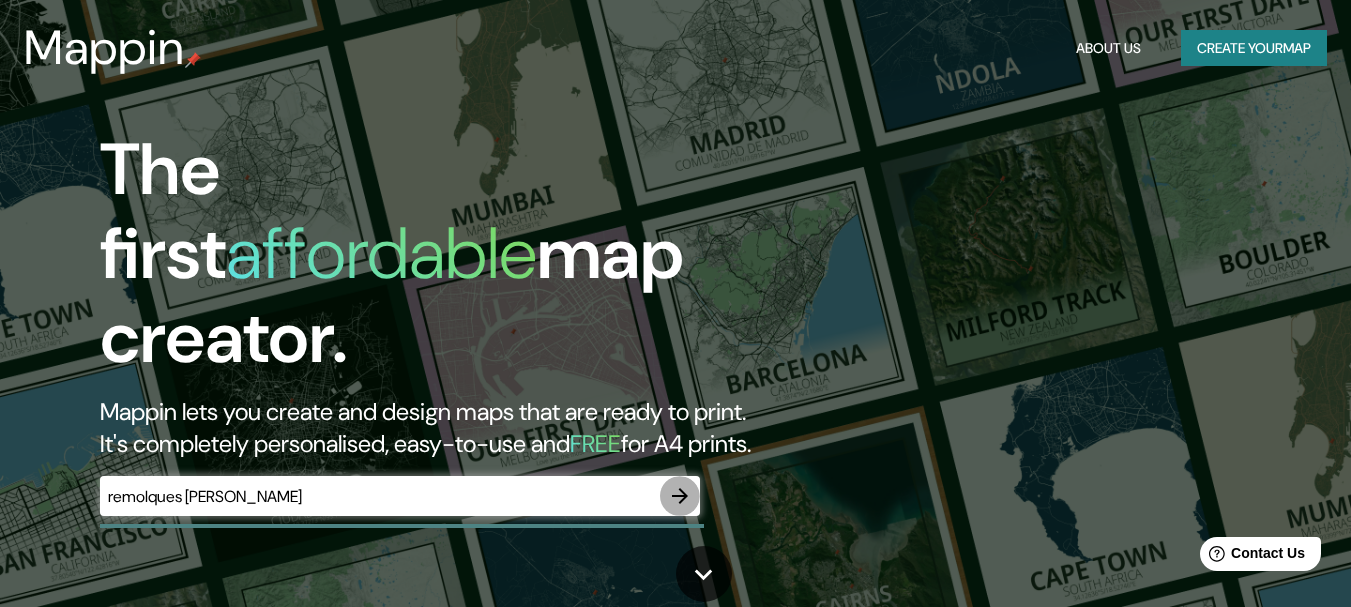 click 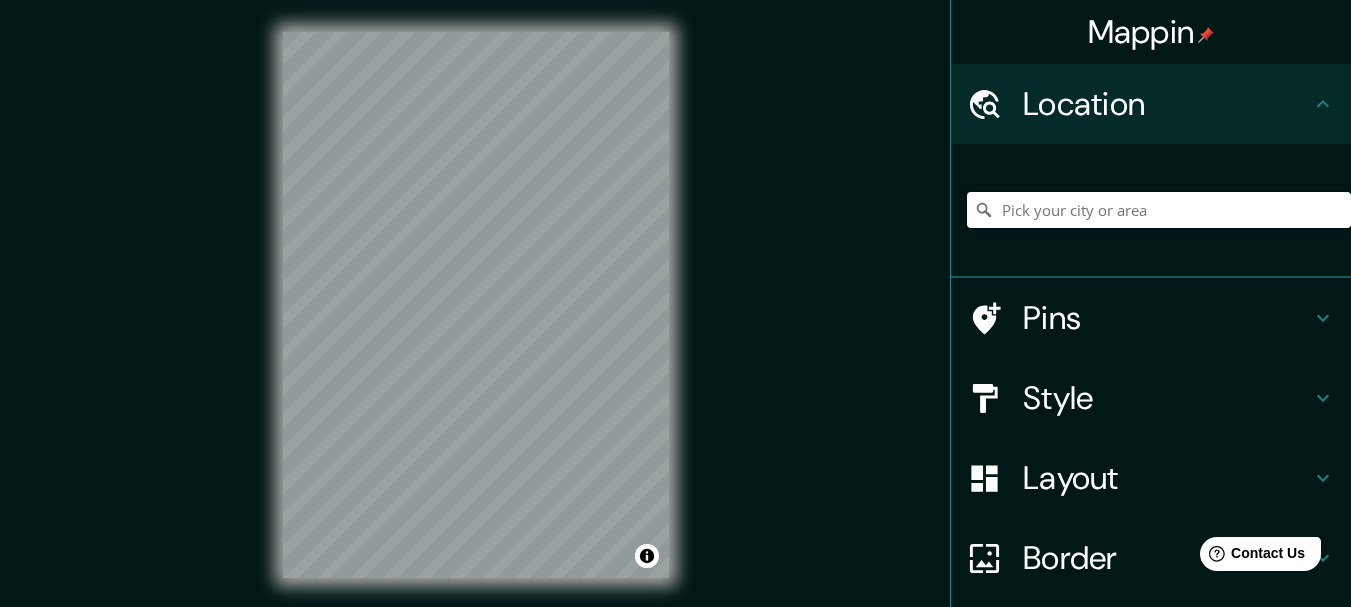 click at bounding box center [1159, 210] 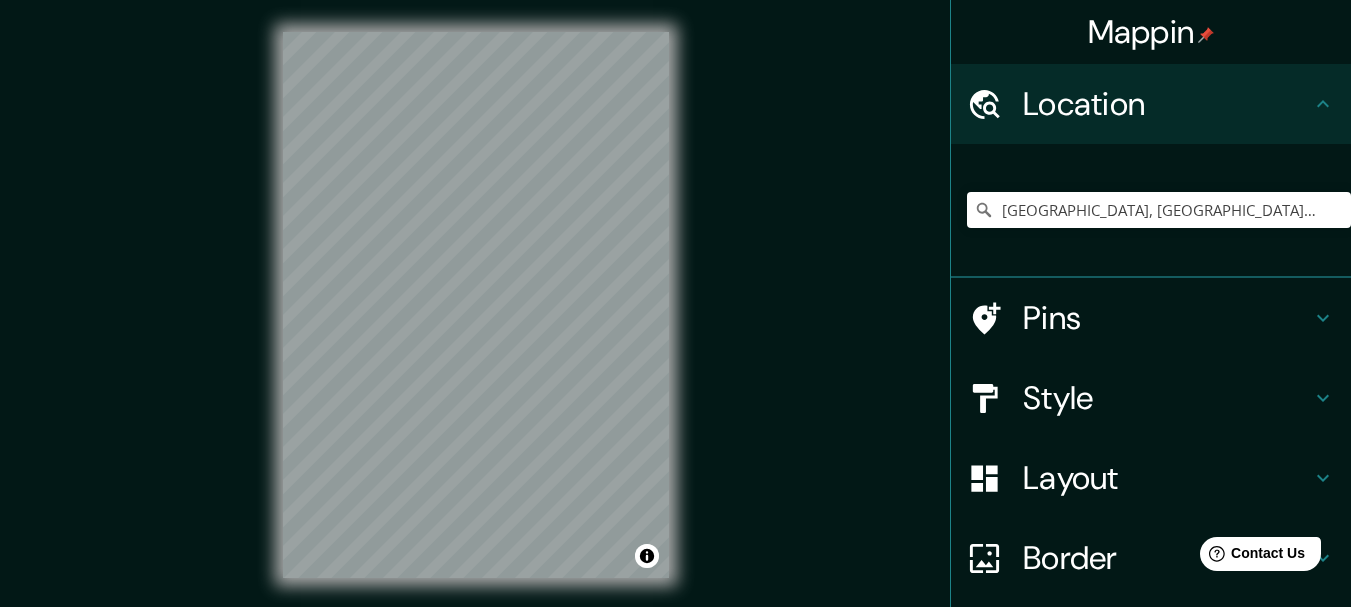 click on "© Mapbox   © OpenStreetMap   Improve this map" at bounding box center (476, 305) 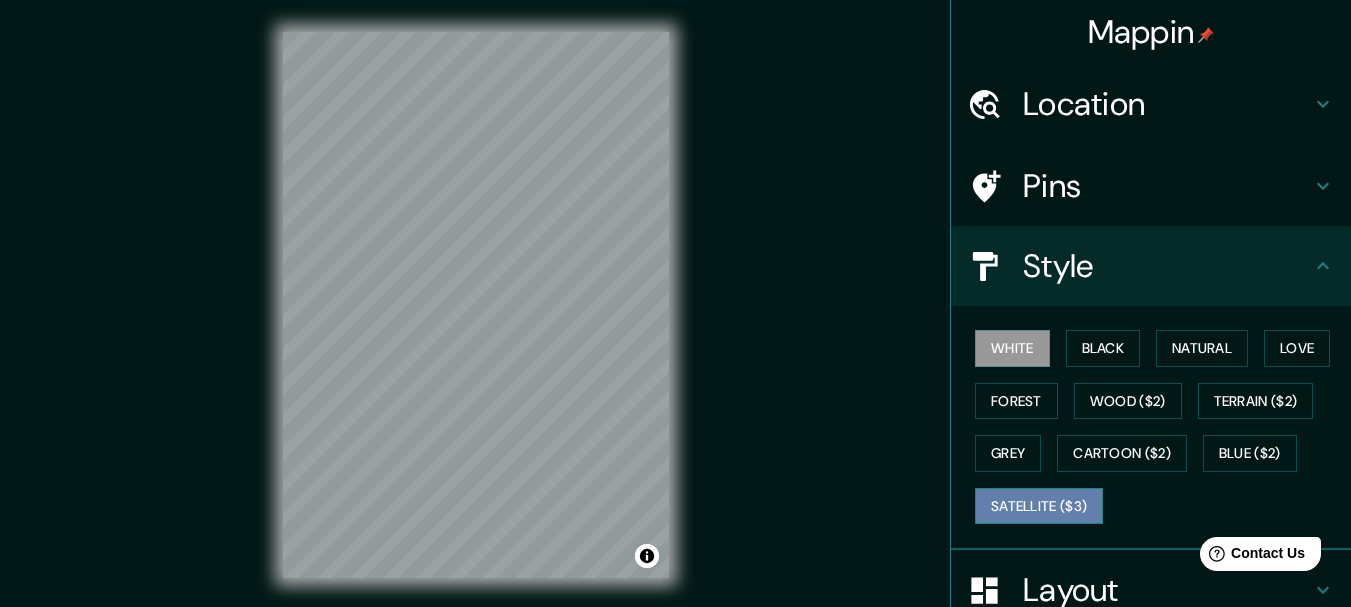 click on "Satellite ($3)" at bounding box center [1039, 506] 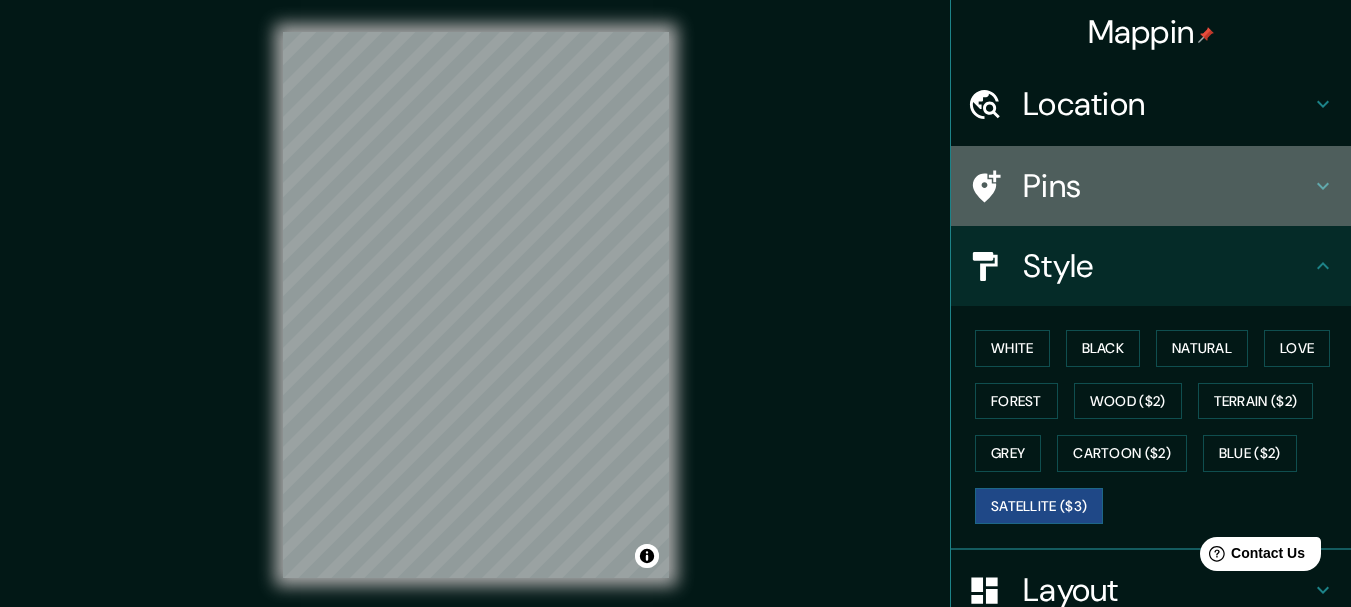 click on "Pins" at bounding box center [1167, 186] 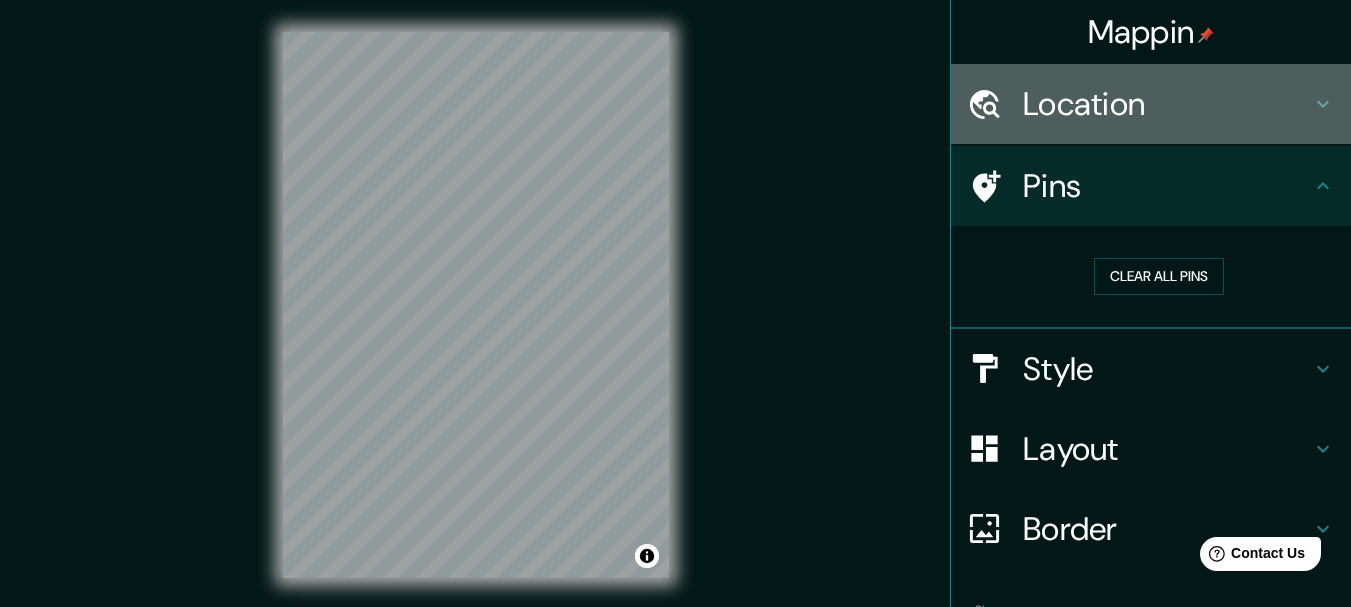click on "Location" at bounding box center [1167, 104] 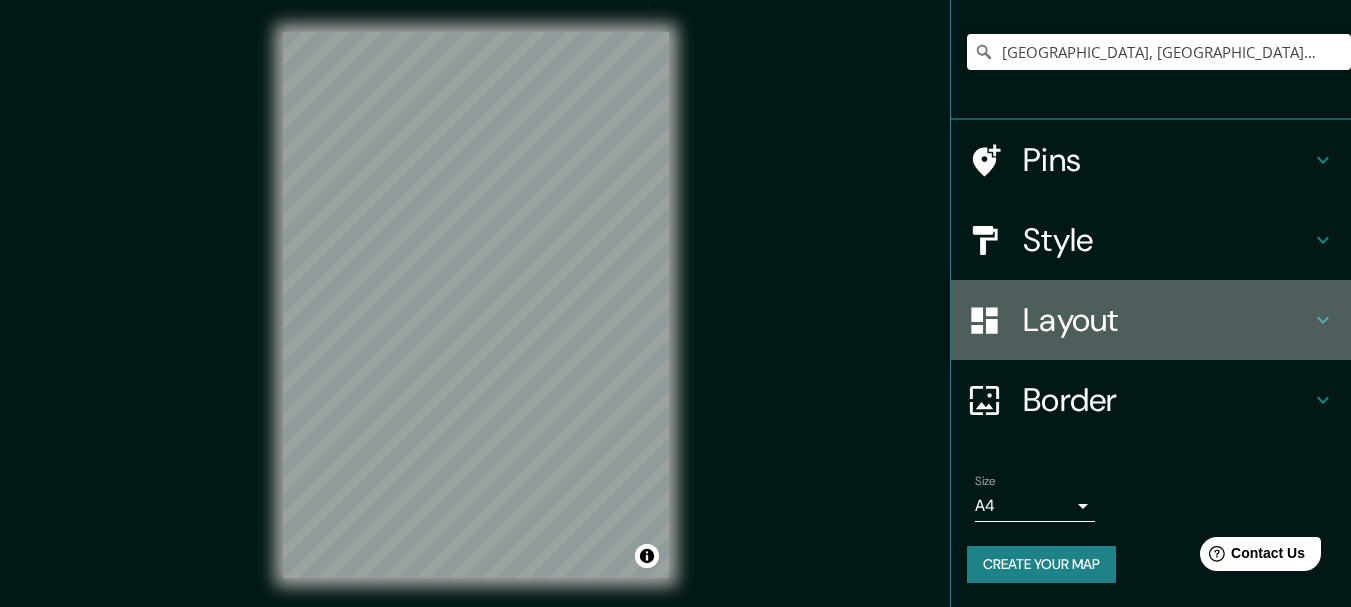 click on "Layout" at bounding box center [1167, 320] 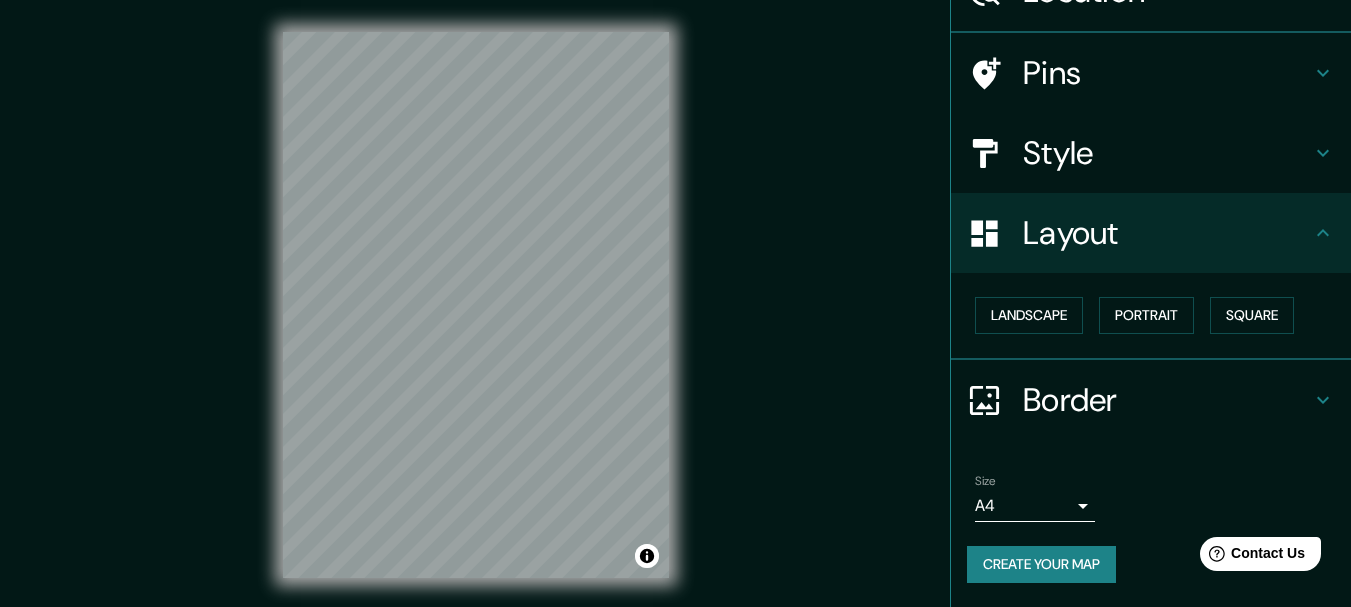 scroll, scrollTop: 112, scrollLeft: 0, axis: vertical 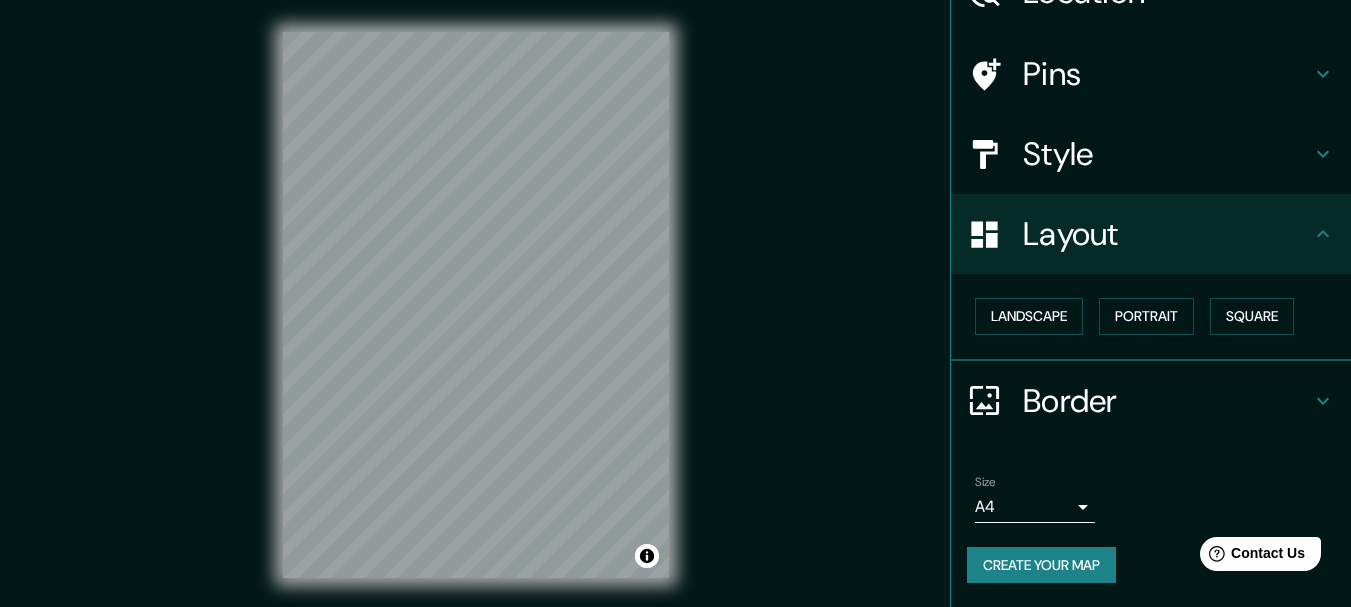 click on "Border" at bounding box center (1167, 401) 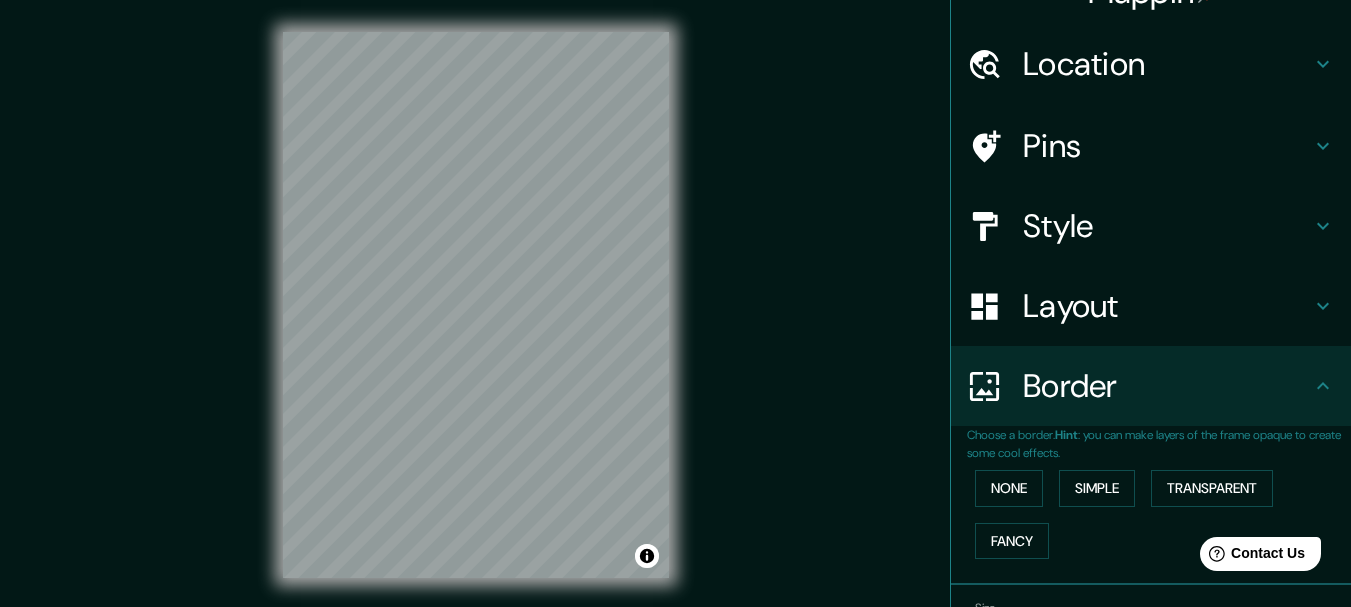 scroll, scrollTop: 0, scrollLeft: 0, axis: both 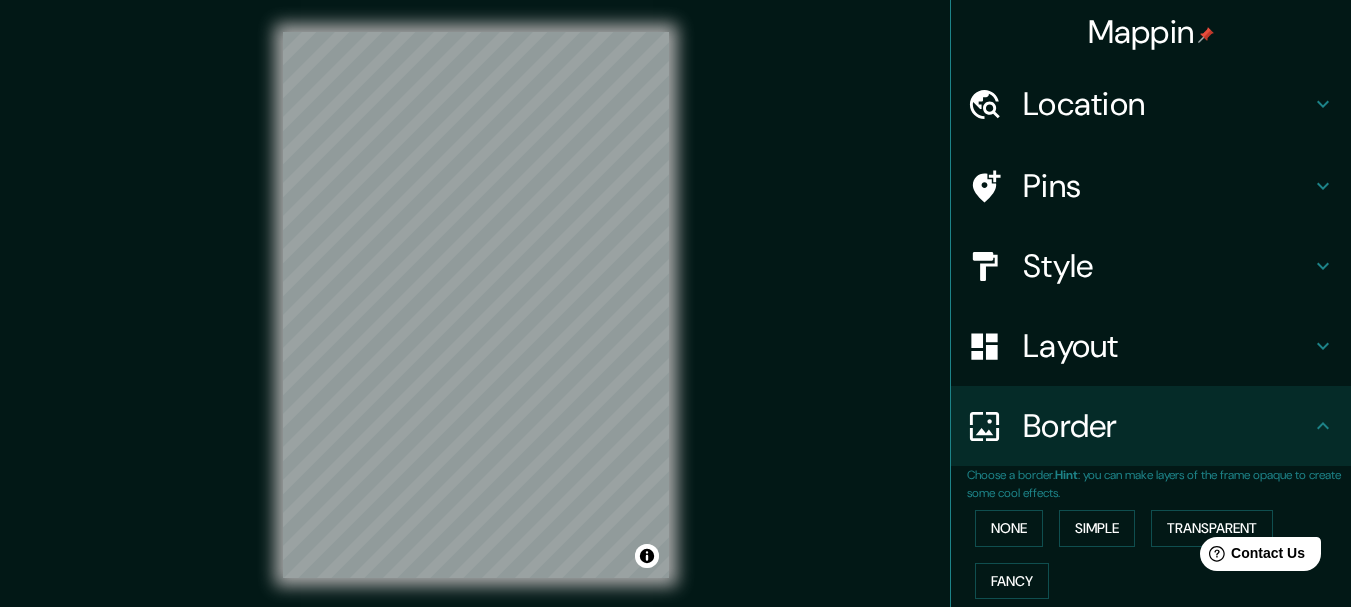 click on "Location" at bounding box center [1167, 104] 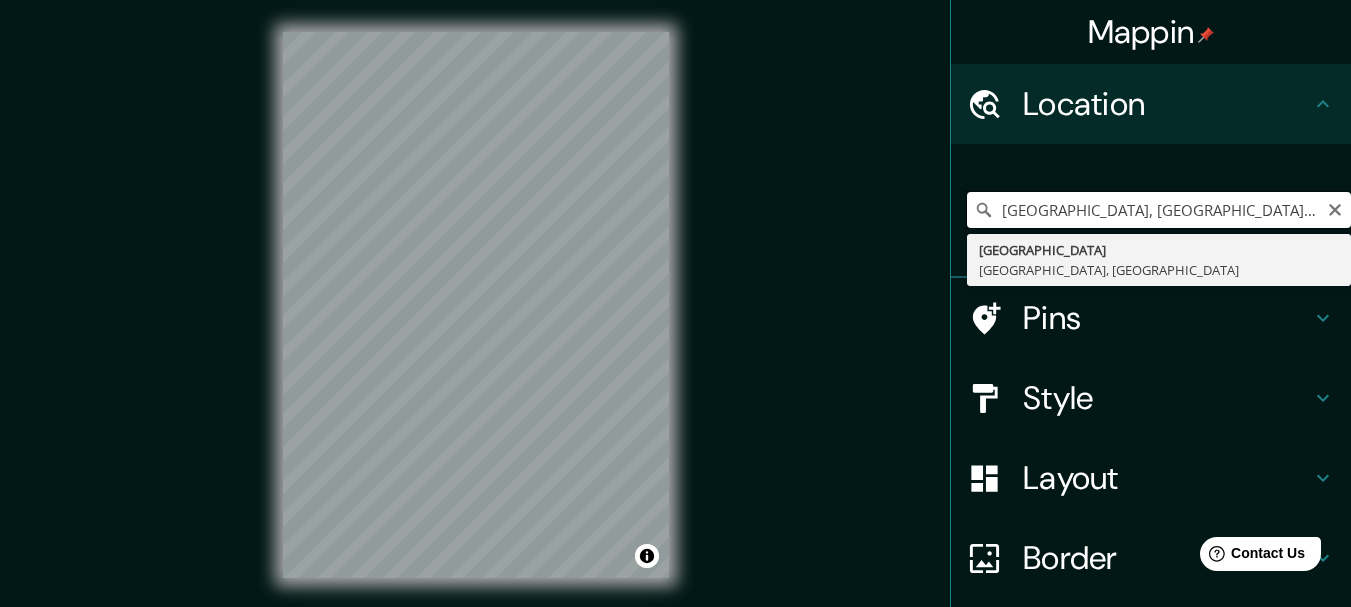 click on "[GEOGRAPHIC_DATA], [GEOGRAPHIC_DATA], [GEOGRAPHIC_DATA]" at bounding box center (1159, 210) 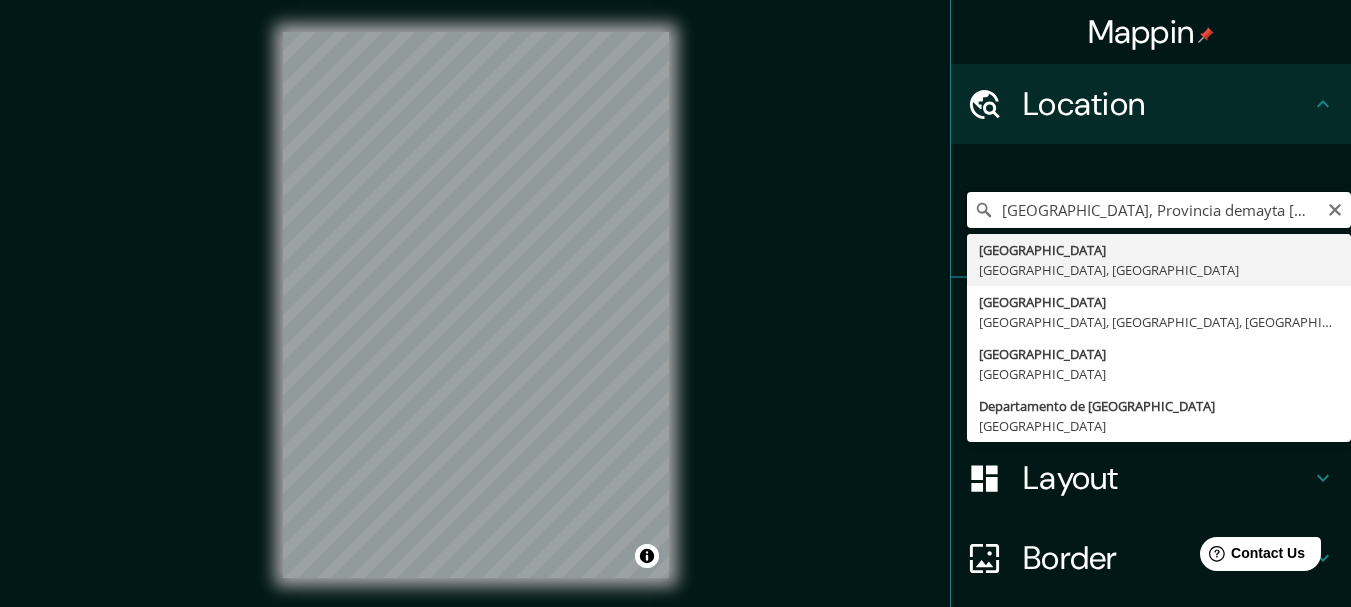 click on "[GEOGRAPHIC_DATA], Provincia demayta [GEOGRAPHIC_DATA], [GEOGRAPHIC_DATA]" at bounding box center (1159, 210) 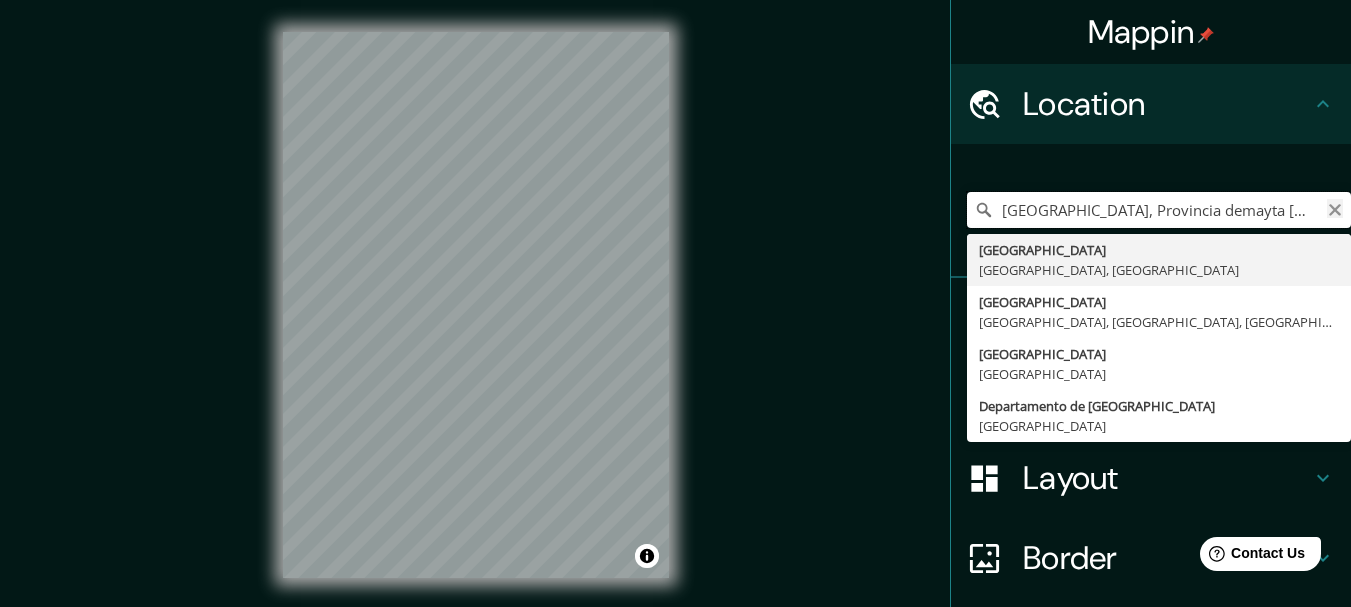 type on "[GEOGRAPHIC_DATA], Provincia demayta [GEOGRAPHIC_DATA], [GEOGRAPHIC_DATA]" 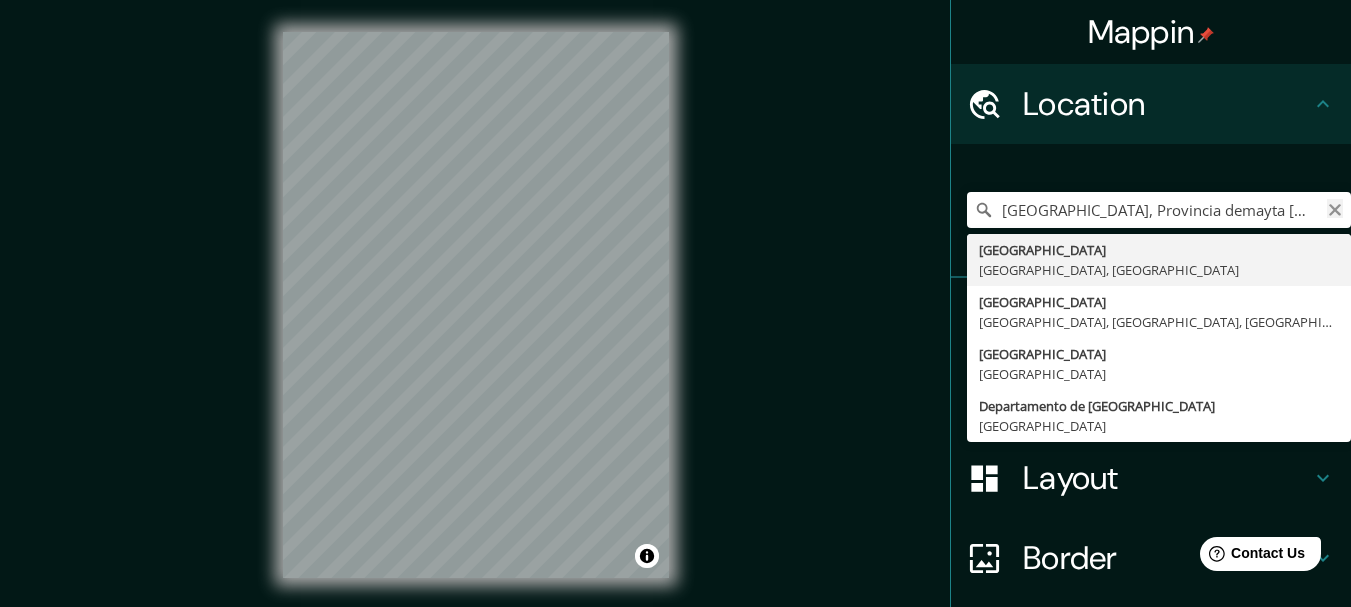 click 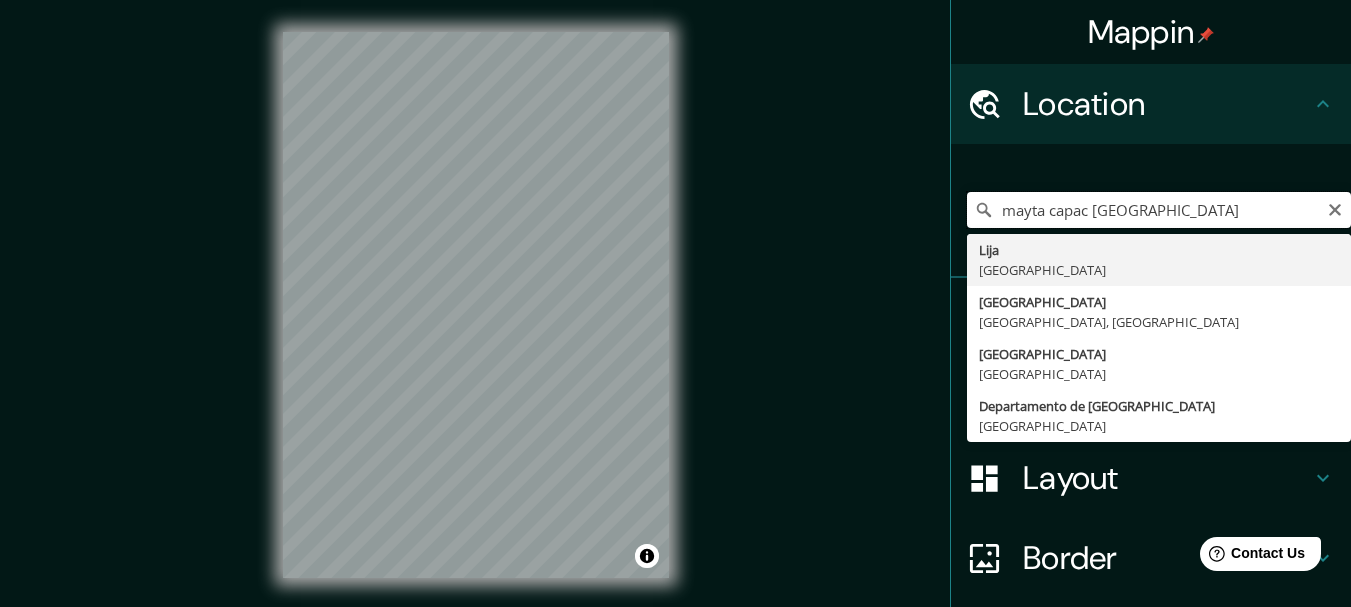 drag, startPoint x: 1229, startPoint y: 201, endPoint x: 725, endPoint y: 229, distance: 504.7772 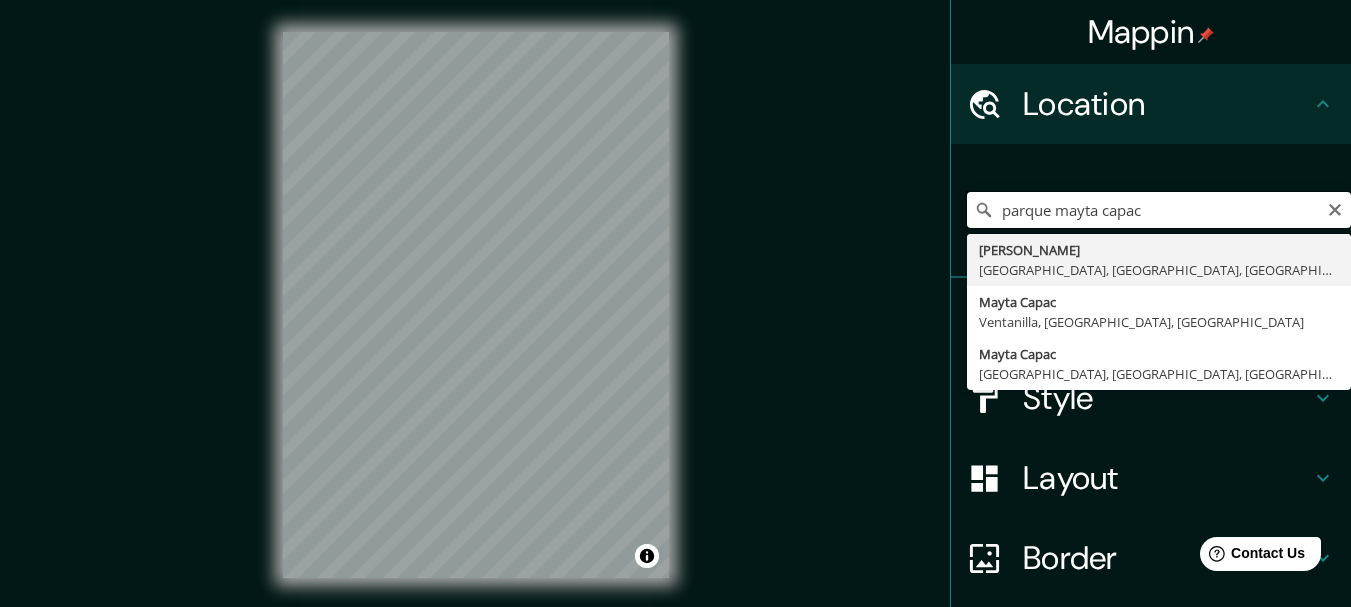 drag, startPoint x: 1155, startPoint y: 204, endPoint x: 1037, endPoint y: 211, distance: 118.20744 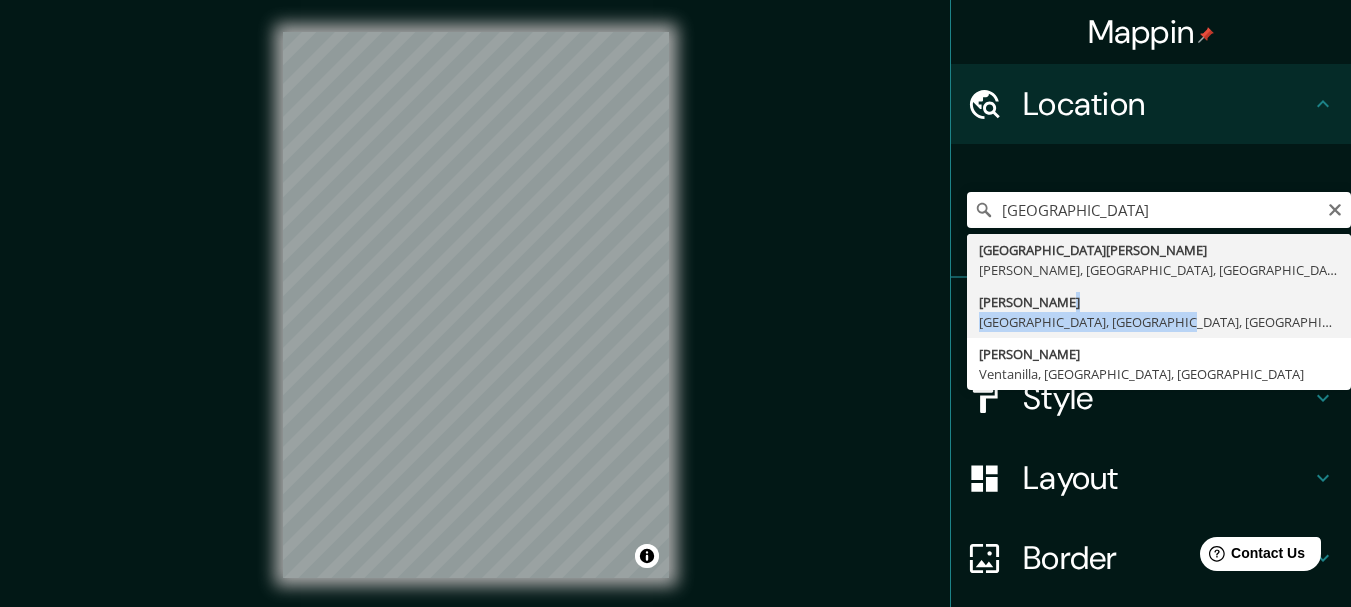 drag, startPoint x: 1180, startPoint y: 316, endPoint x: 1194, endPoint y: 299, distance: 22.022715 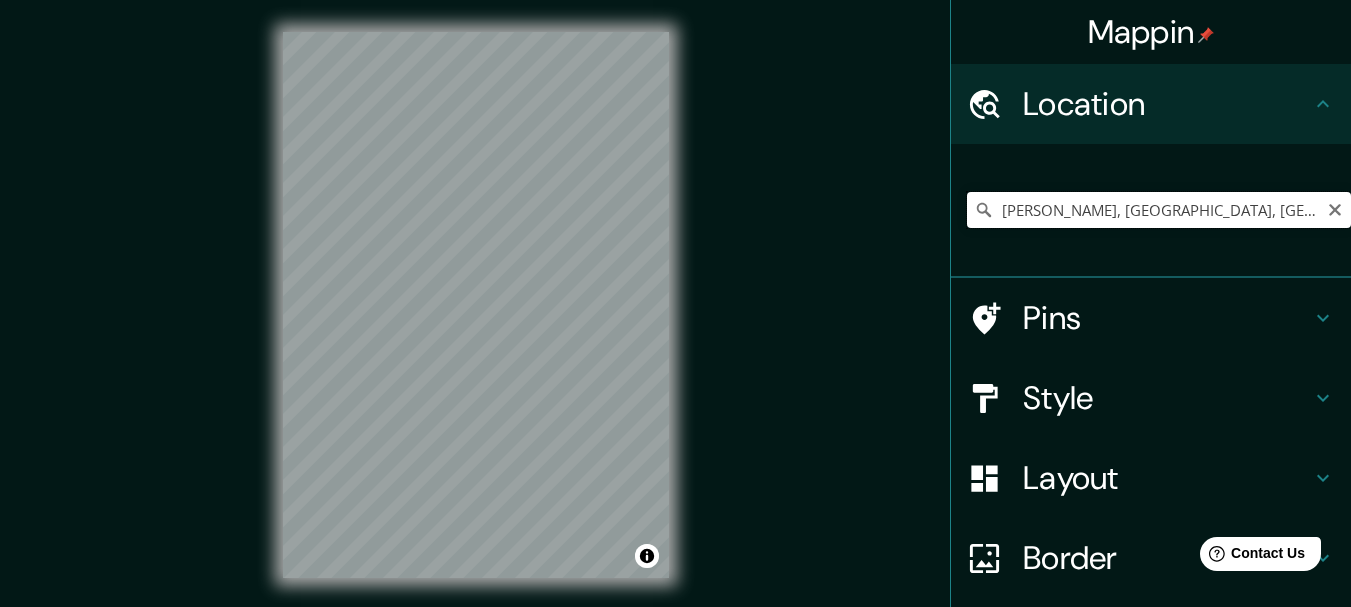 click on "[PERSON_NAME], [GEOGRAPHIC_DATA], [GEOGRAPHIC_DATA], [GEOGRAPHIC_DATA]" at bounding box center (1159, 210) 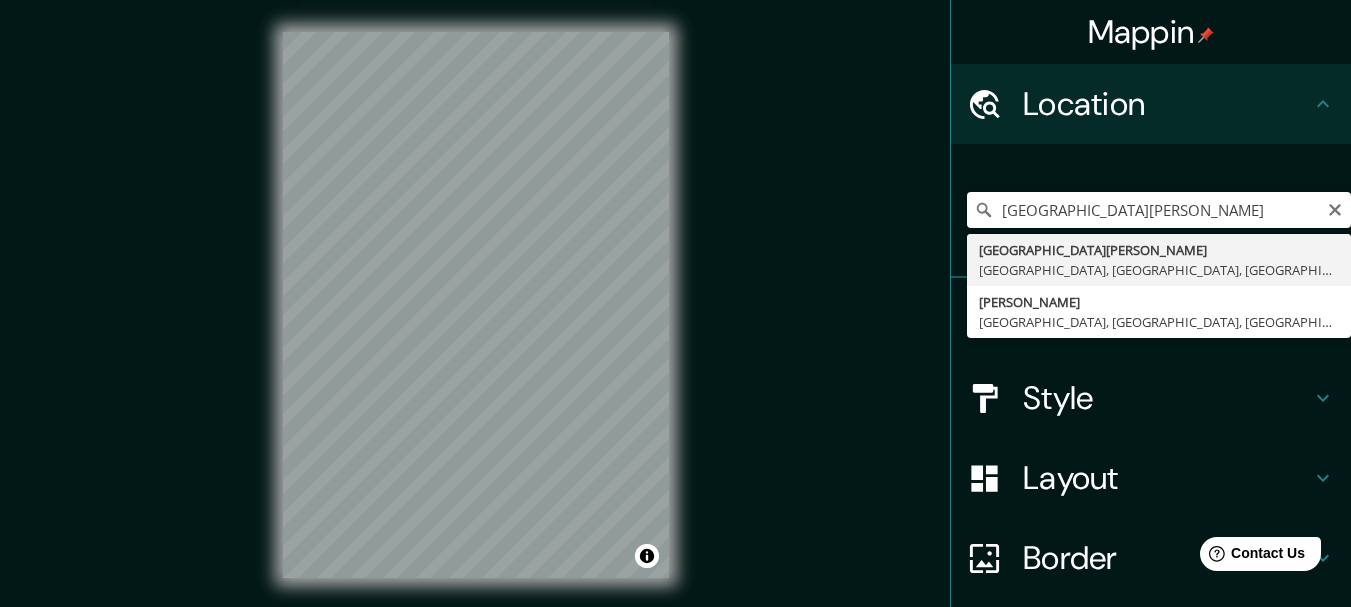 type on "[GEOGRAPHIC_DATA][PERSON_NAME], [GEOGRAPHIC_DATA], [GEOGRAPHIC_DATA], [GEOGRAPHIC_DATA]" 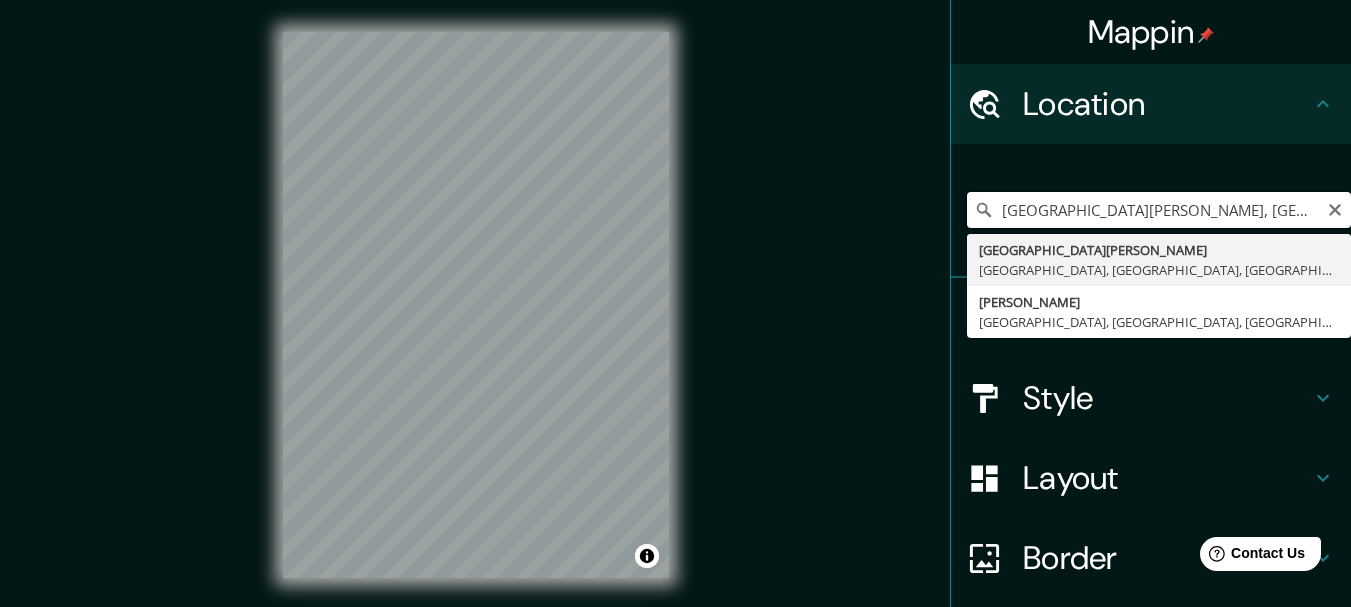 scroll, scrollTop: 0, scrollLeft: 0, axis: both 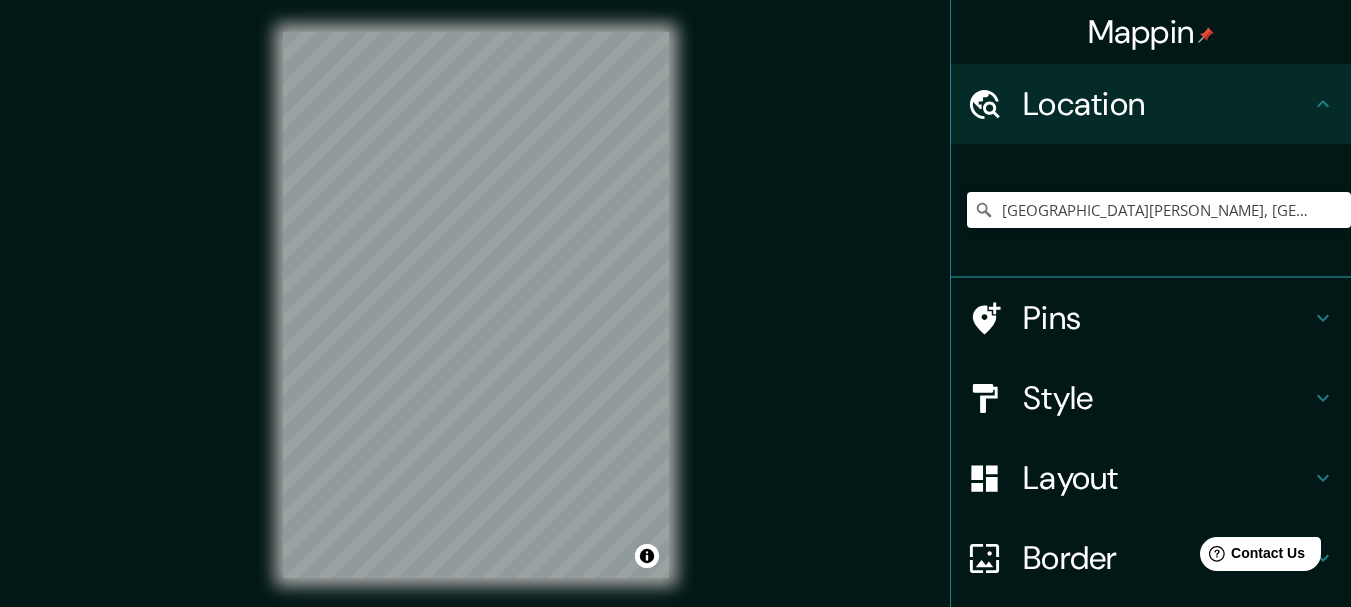 click on "Style" at bounding box center [1167, 398] 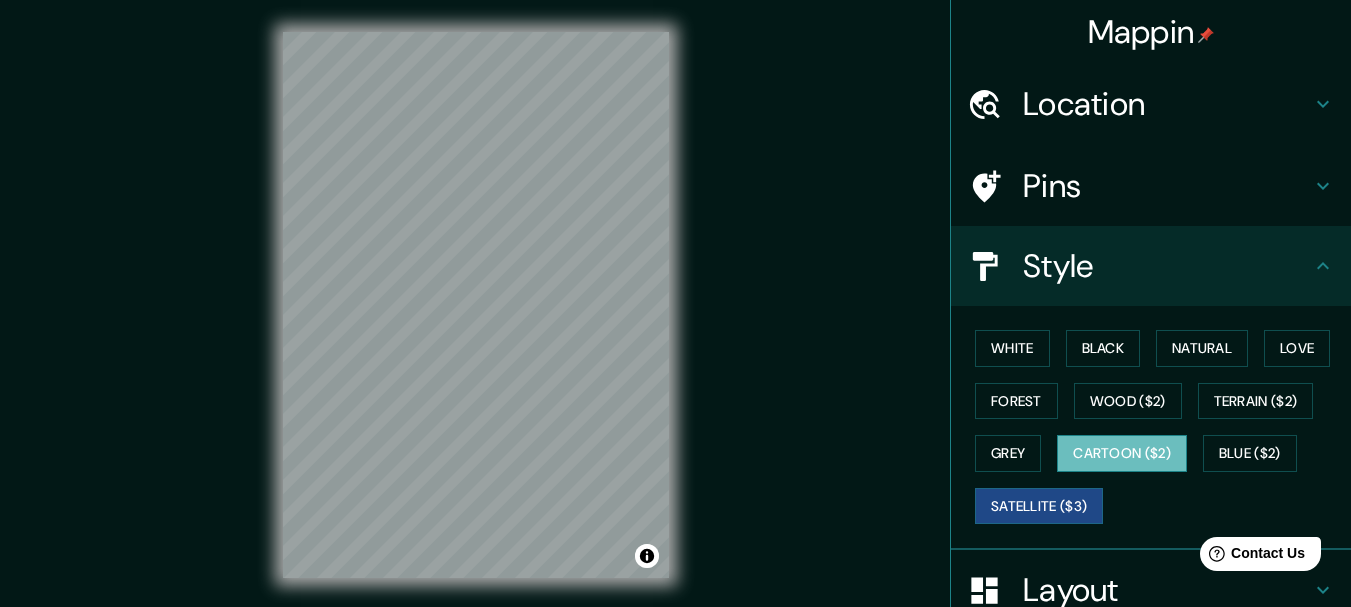 click on "Cartoon ($2)" at bounding box center [1122, 453] 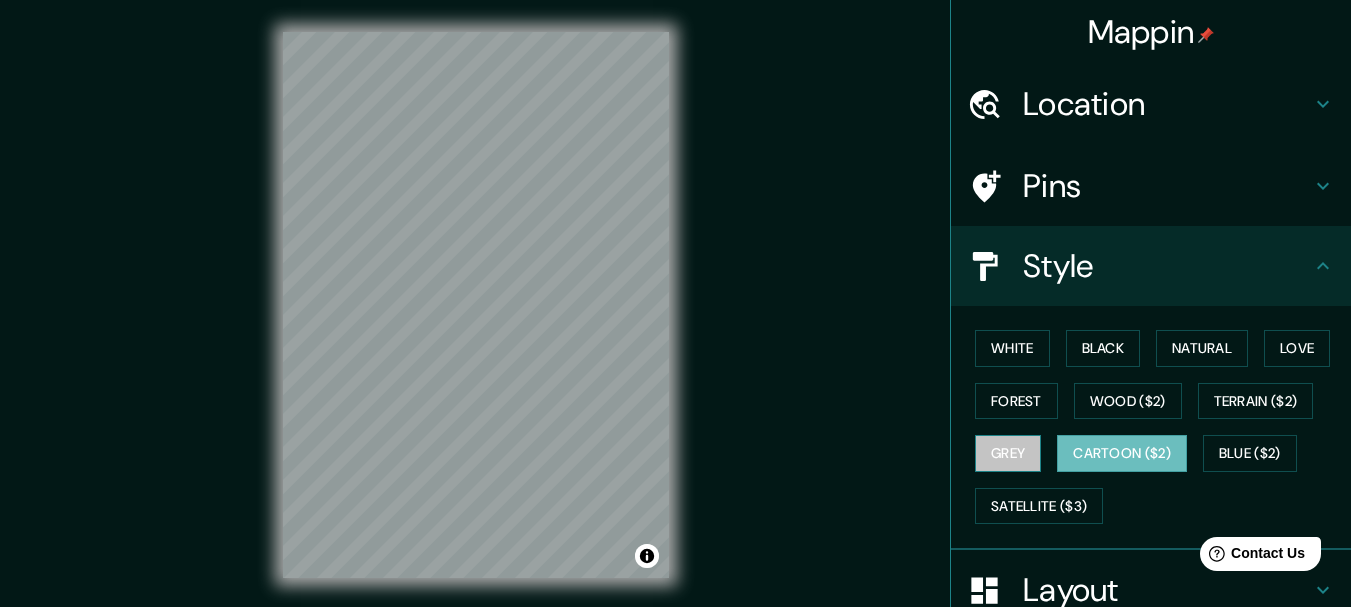 click on "Grey" at bounding box center (1008, 453) 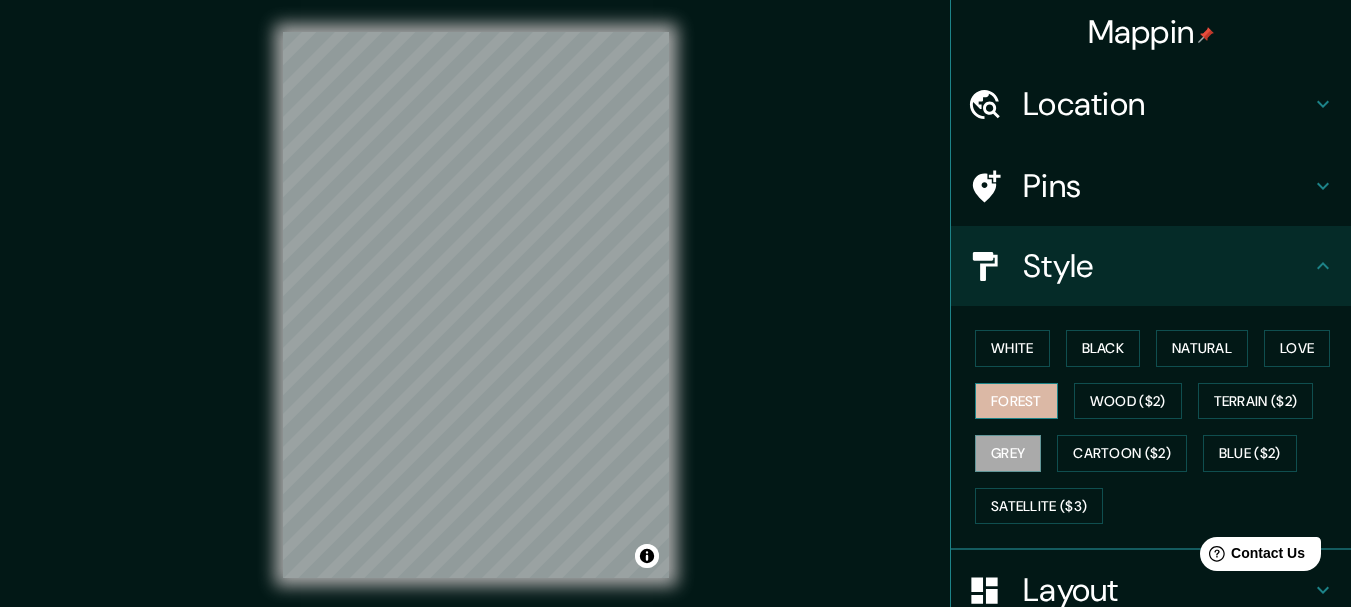 click on "Forest" at bounding box center (1016, 401) 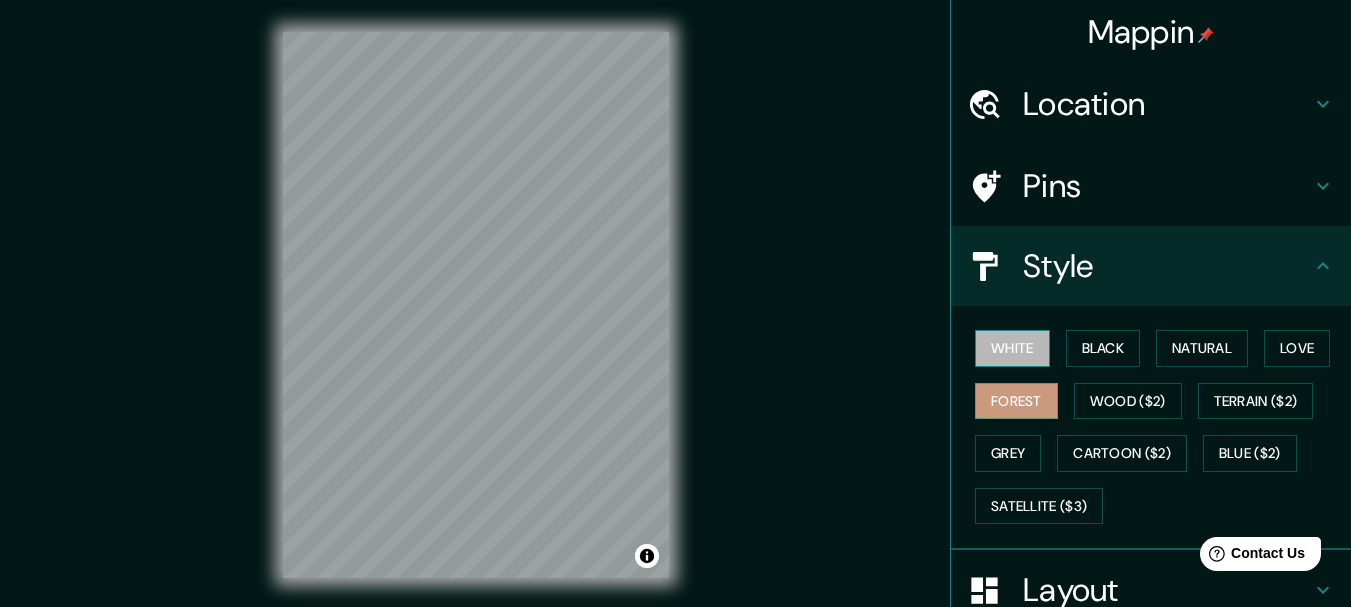 click on "White" at bounding box center (1012, 348) 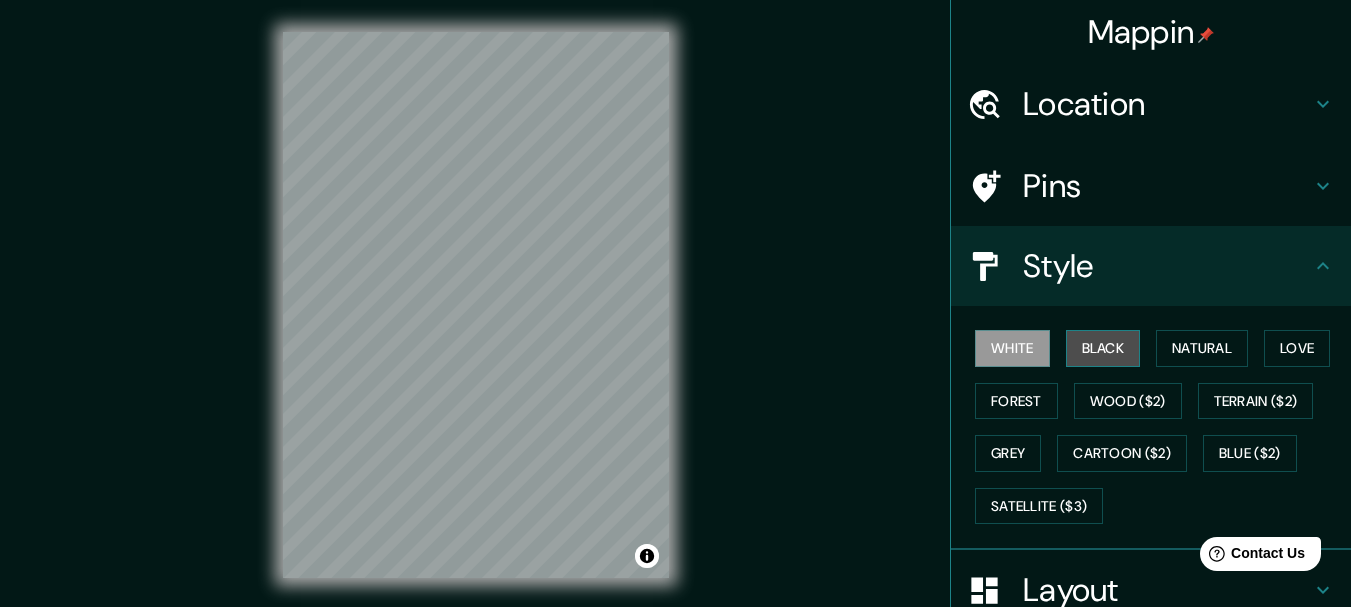 click on "Black" at bounding box center (1103, 348) 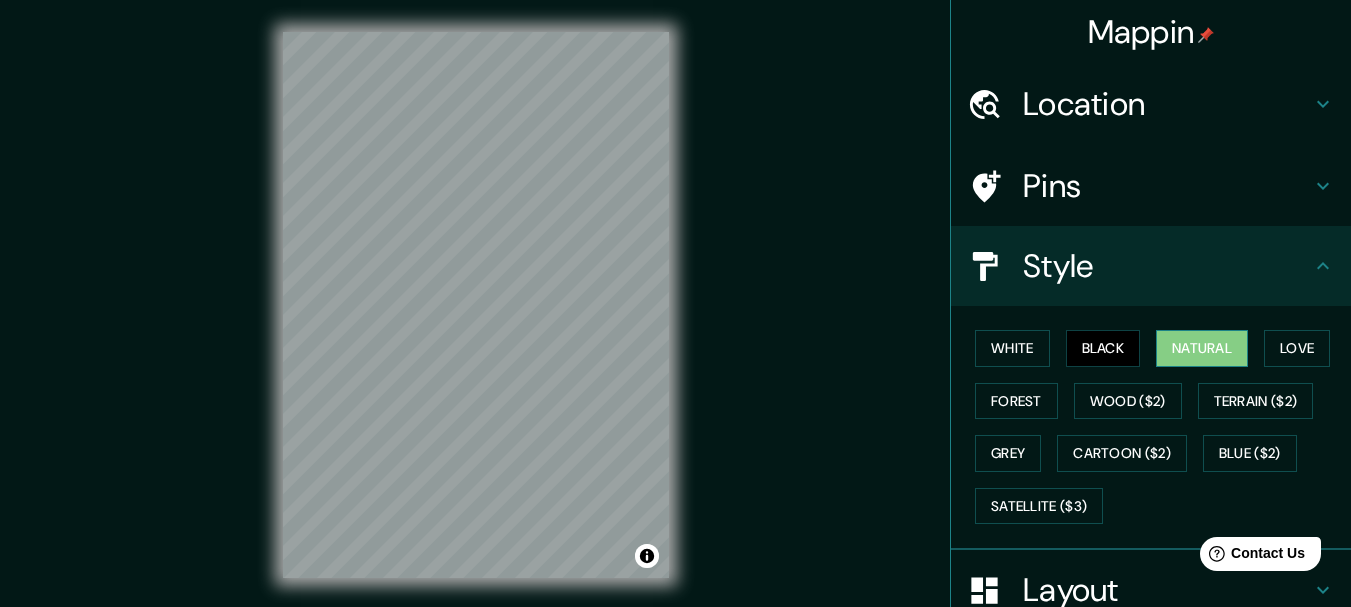 click on "Natural" at bounding box center (1202, 348) 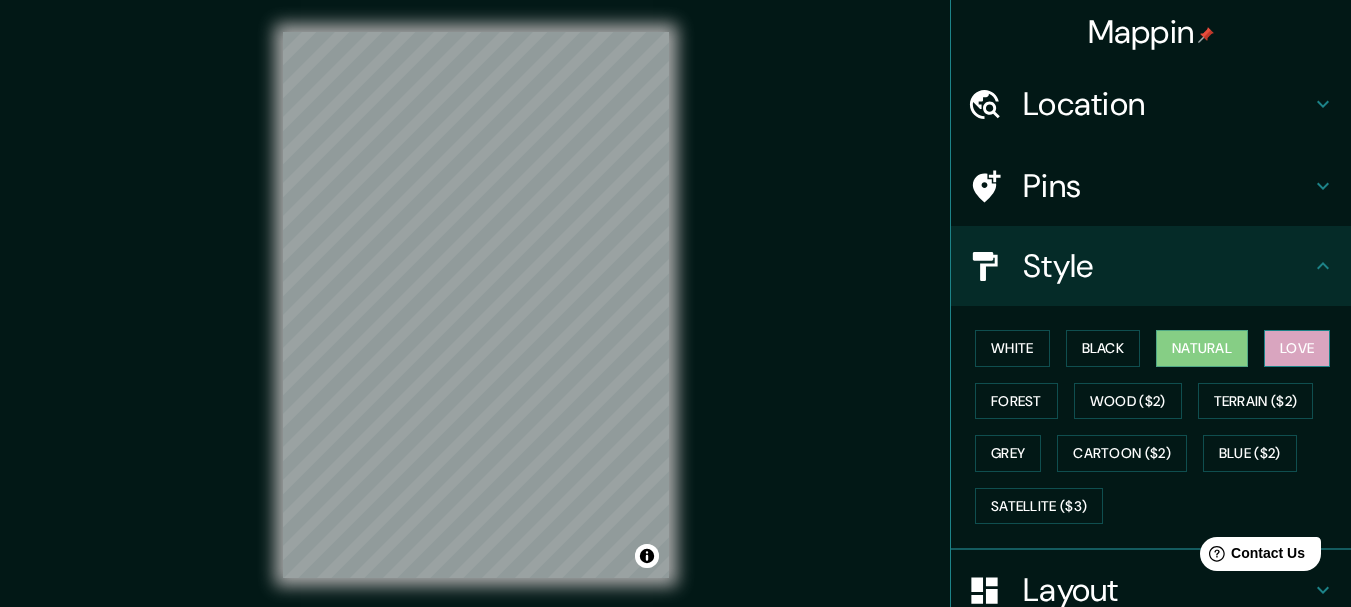 click on "Love" at bounding box center [1297, 348] 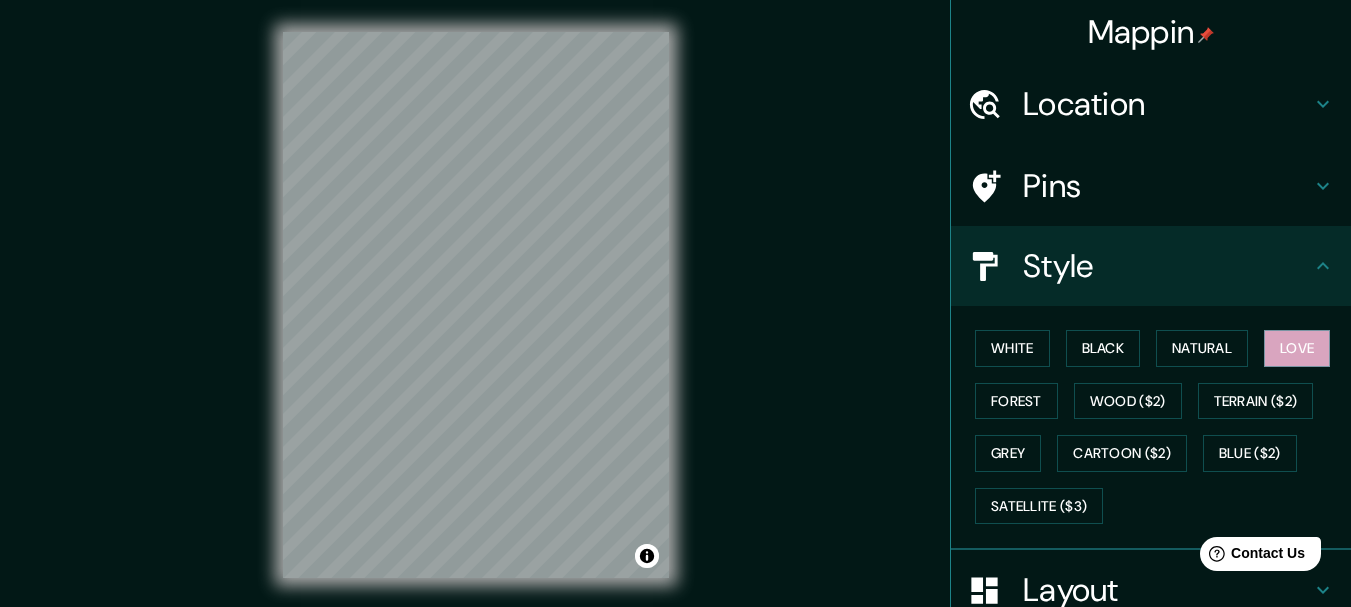 click on "White Black Natural Love Forest Wood ($2) Terrain ($2) Grey Cartoon ($2) Blue ($2) Satellite ($3)" at bounding box center (1159, 427) 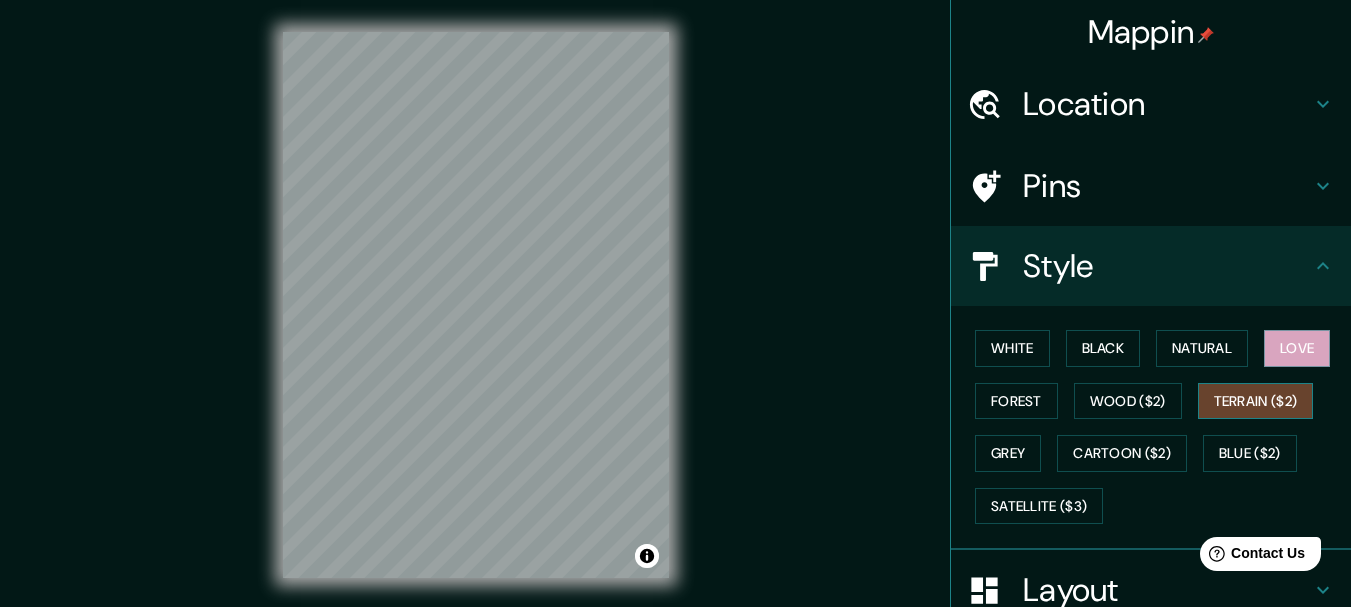 click on "Terrain ($2)" at bounding box center [1256, 401] 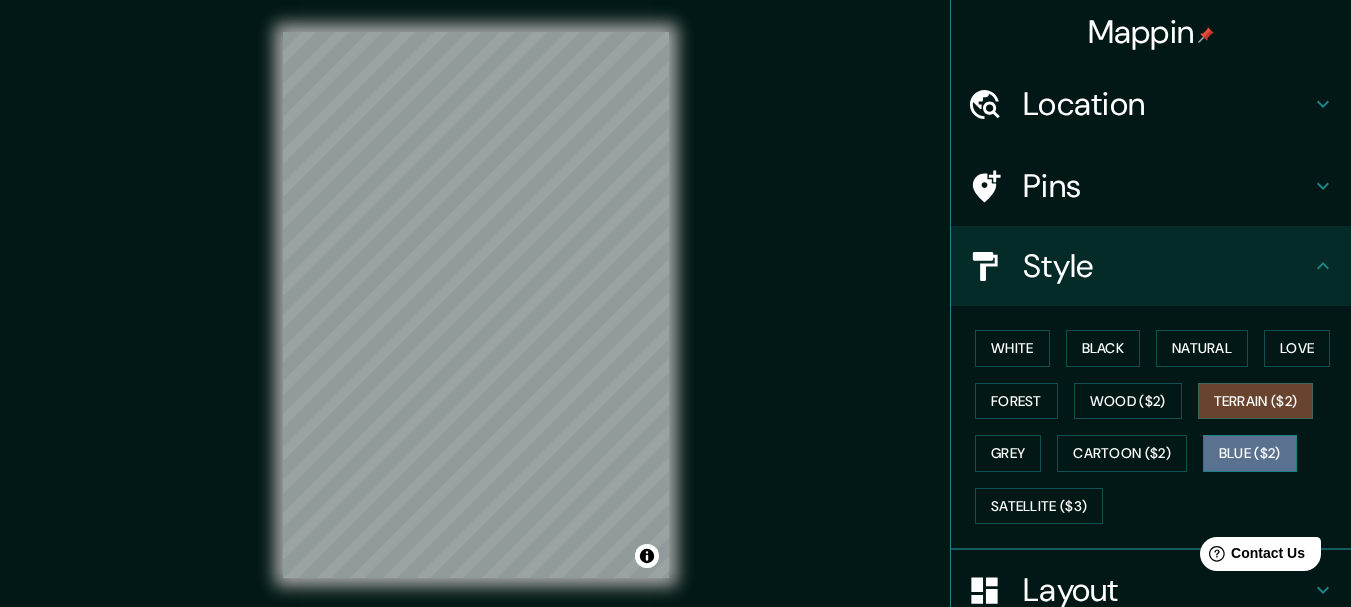 click on "Blue ($2)" at bounding box center (1250, 453) 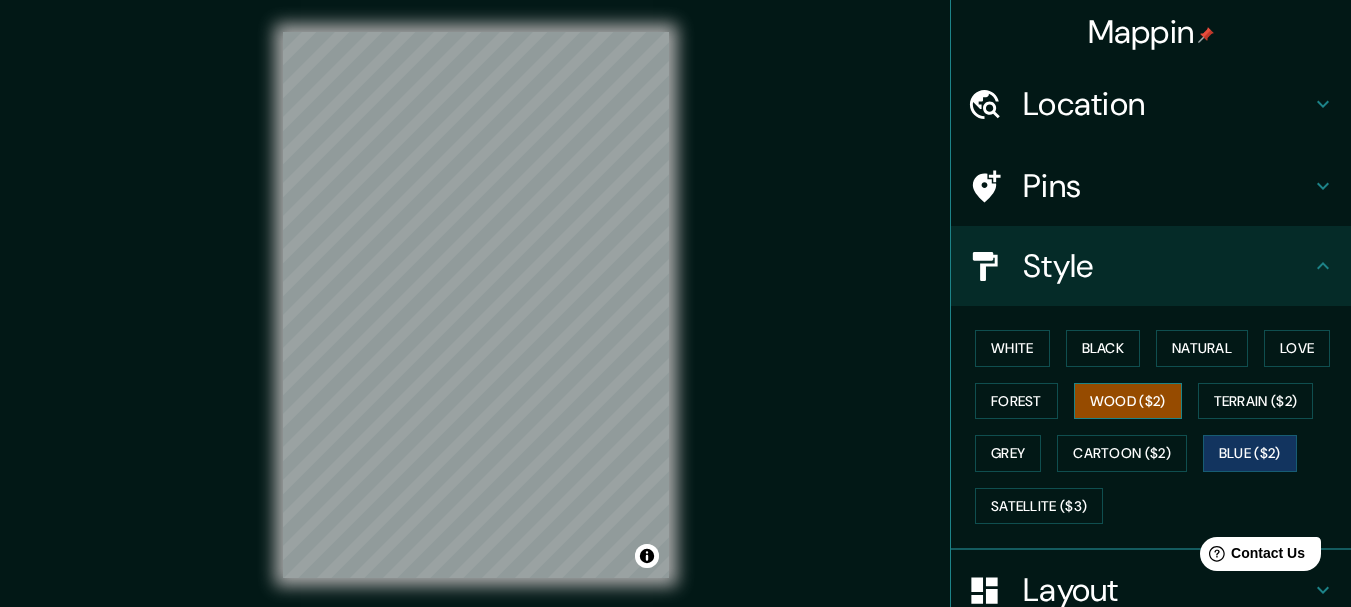 click on "Wood ($2)" at bounding box center [1128, 401] 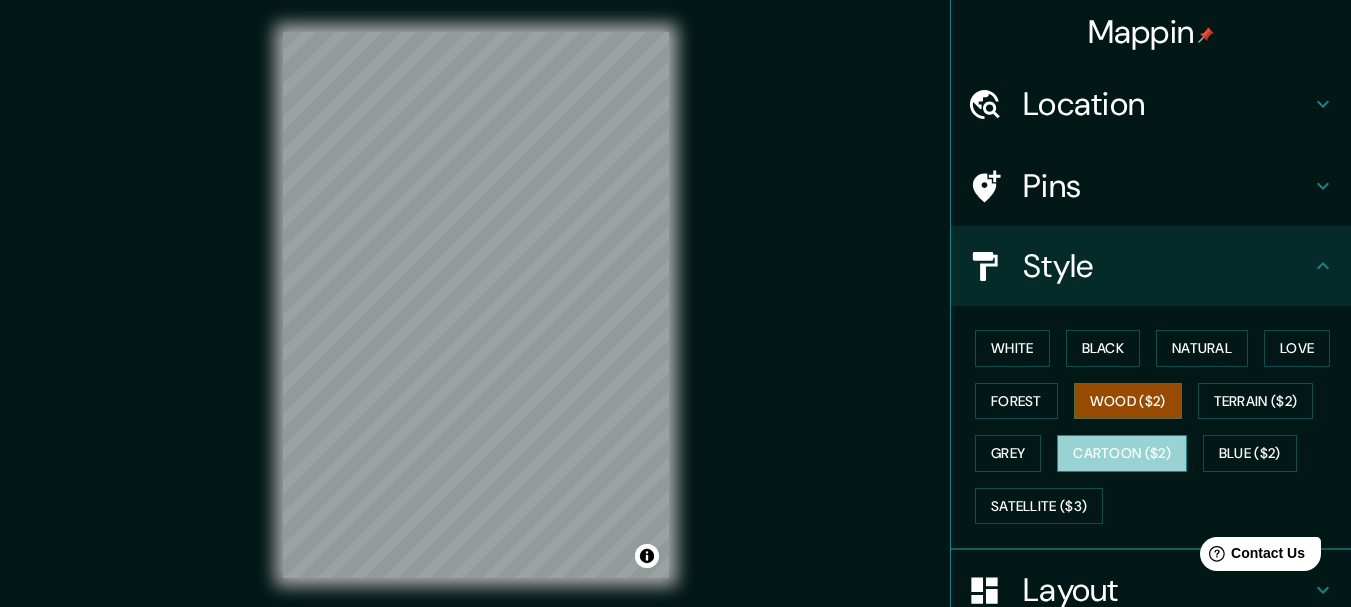 click on "Cartoon ($2)" at bounding box center [1122, 453] 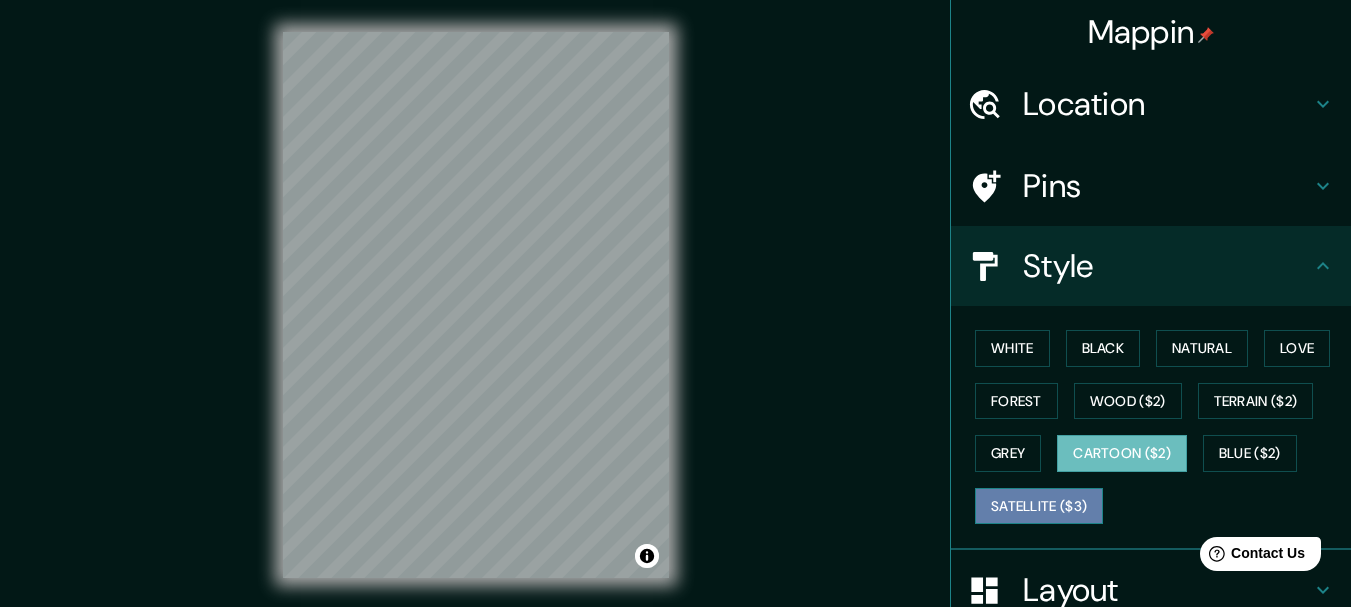 click on "Satellite ($3)" at bounding box center (1039, 506) 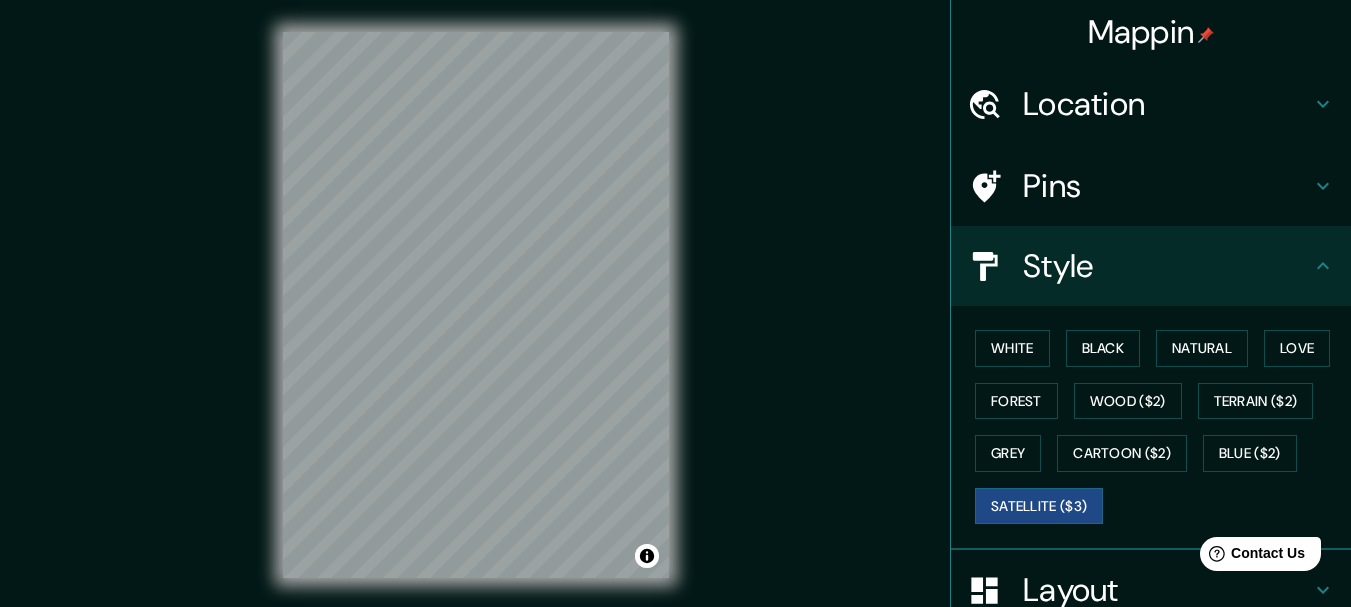 click on "Pins" at bounding box center [1167, 186] 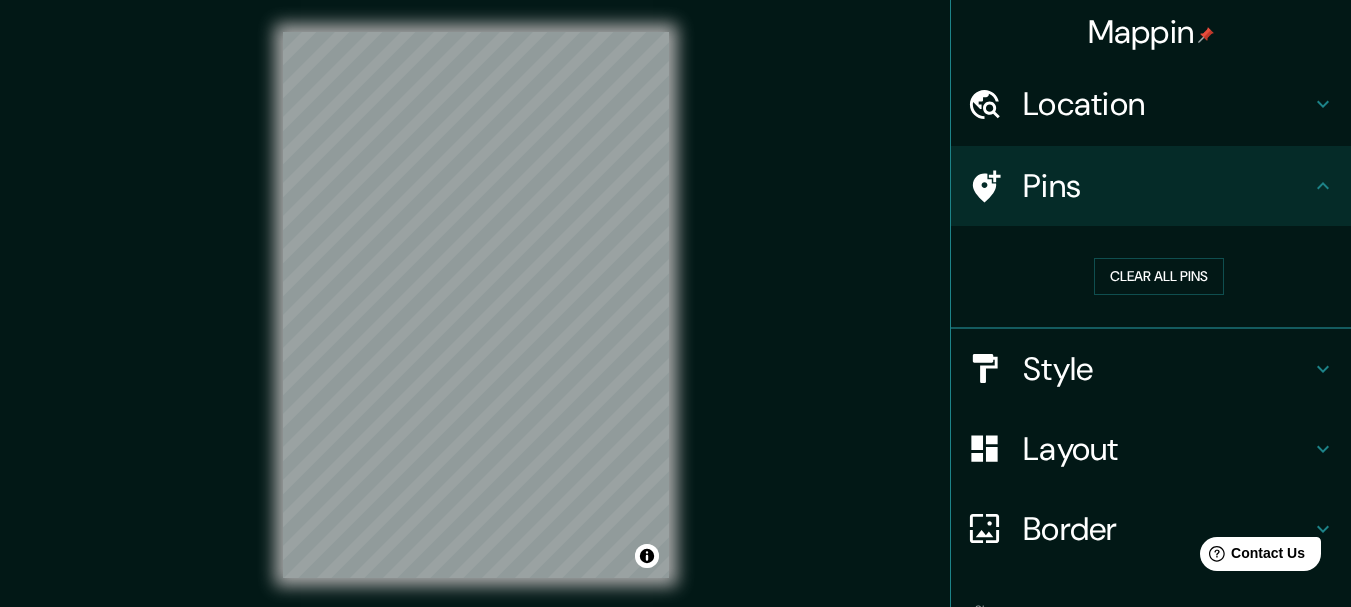 click on "Location" at bounding box center (1151, 104) 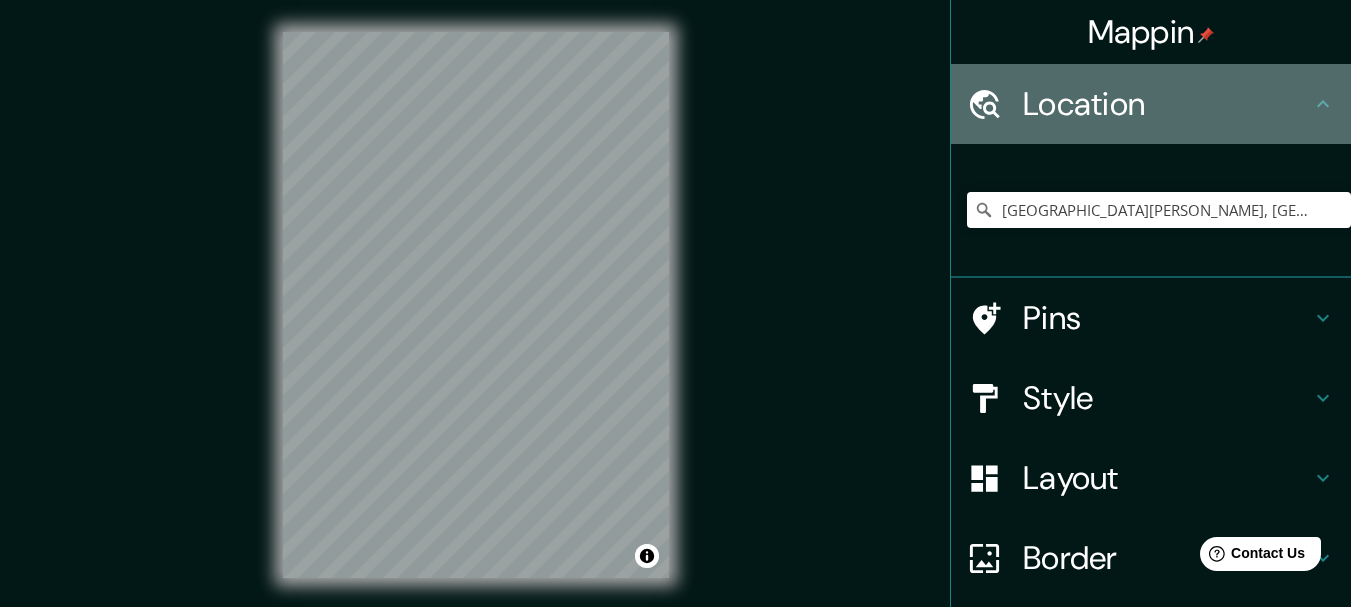 click on "Location" at bounding box center [1151, 104] 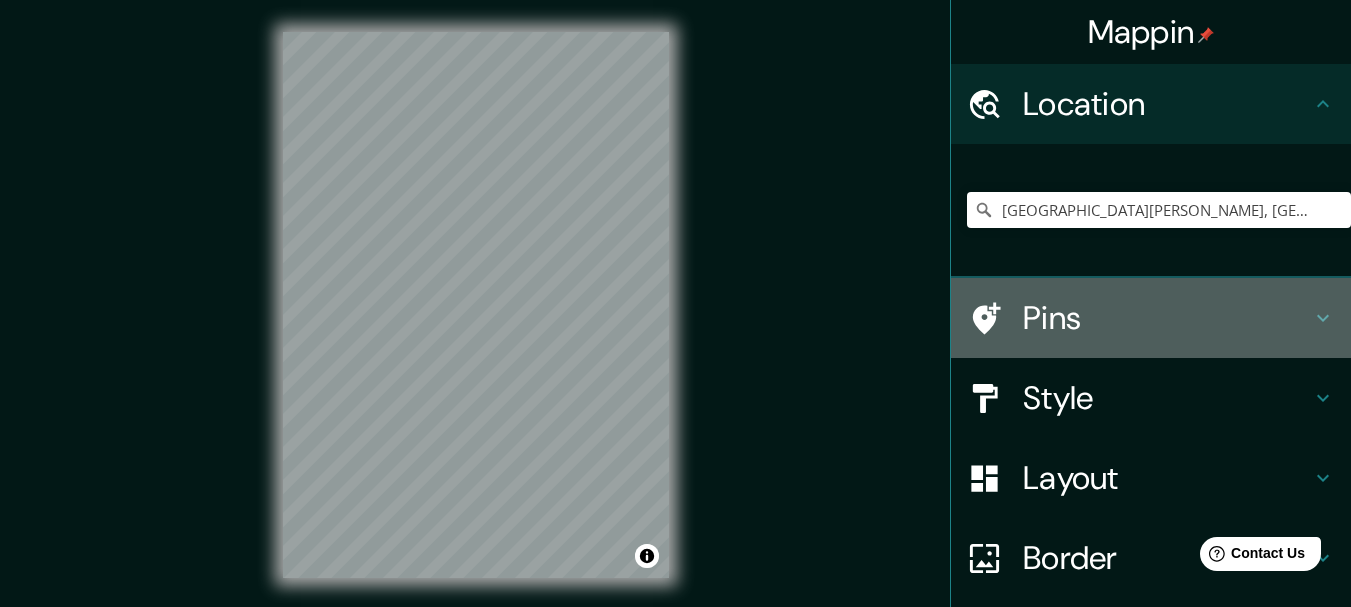click on "Pins" at bounding box center [1167, 318] 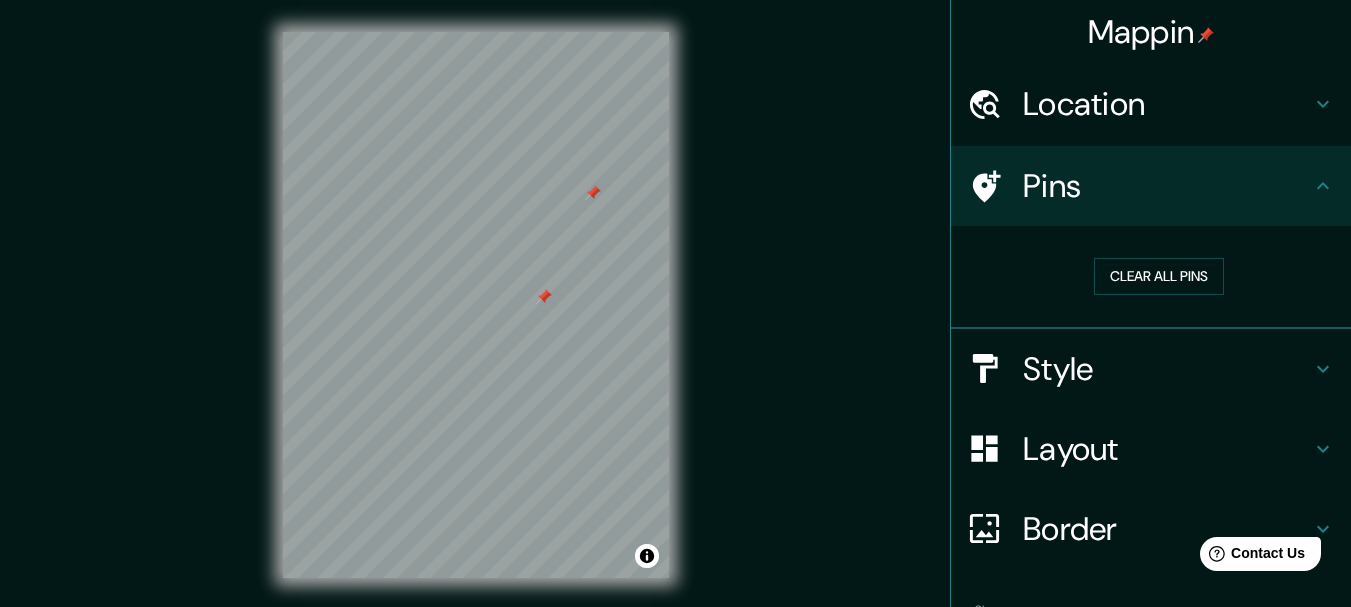 drag, startPoint x: 556, startPoint y: 285, endPoint x: 549, endPoint y: 295, distance: 12.206555 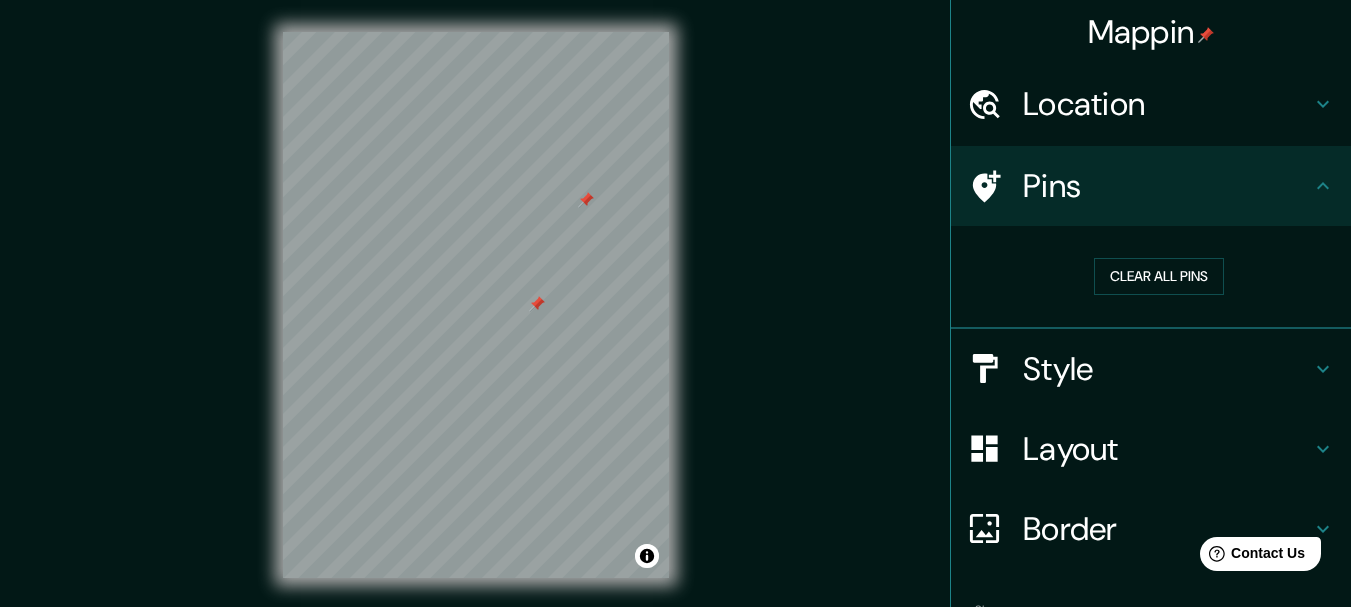 click at bounding box center (537, 304) 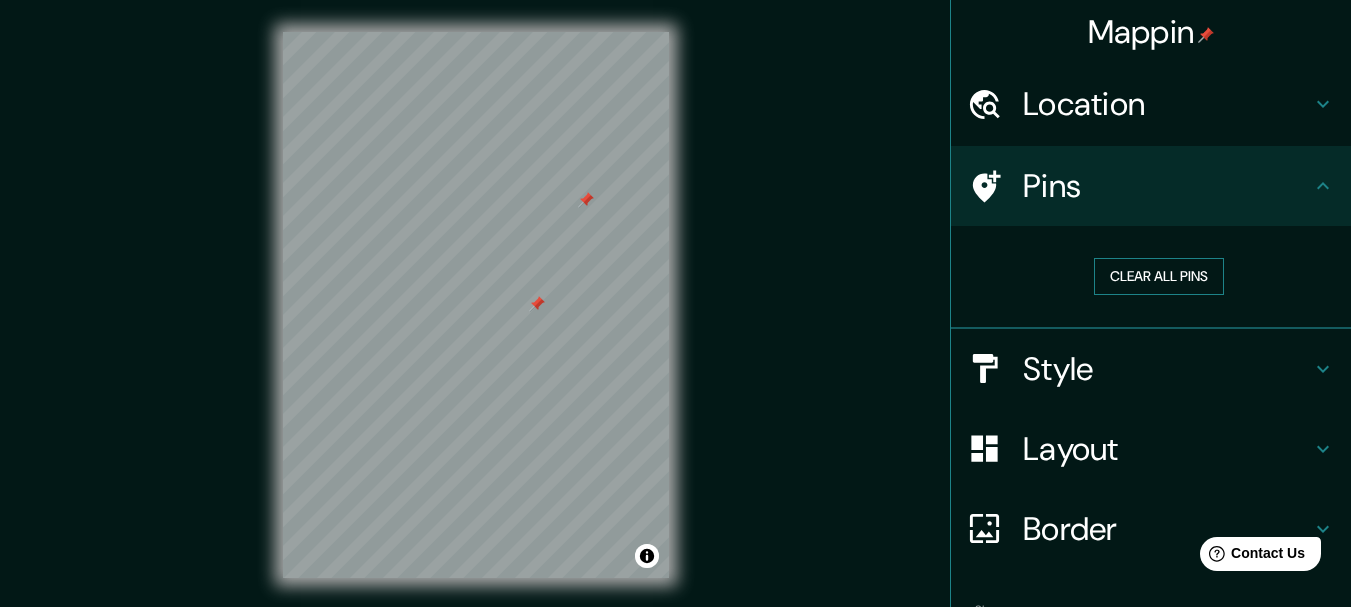 click on "Clear all pins" at bounding box center (1159, 276) 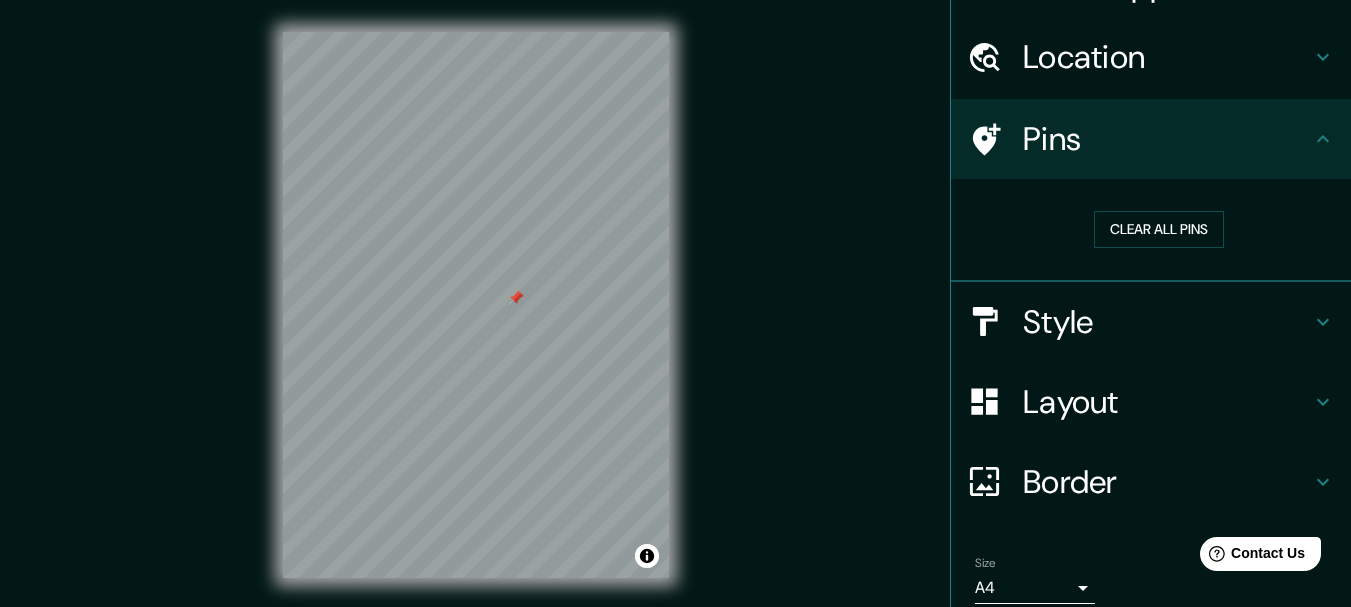 scroll, scrollTop: 128, scrollLeft: 0, axis: vertical 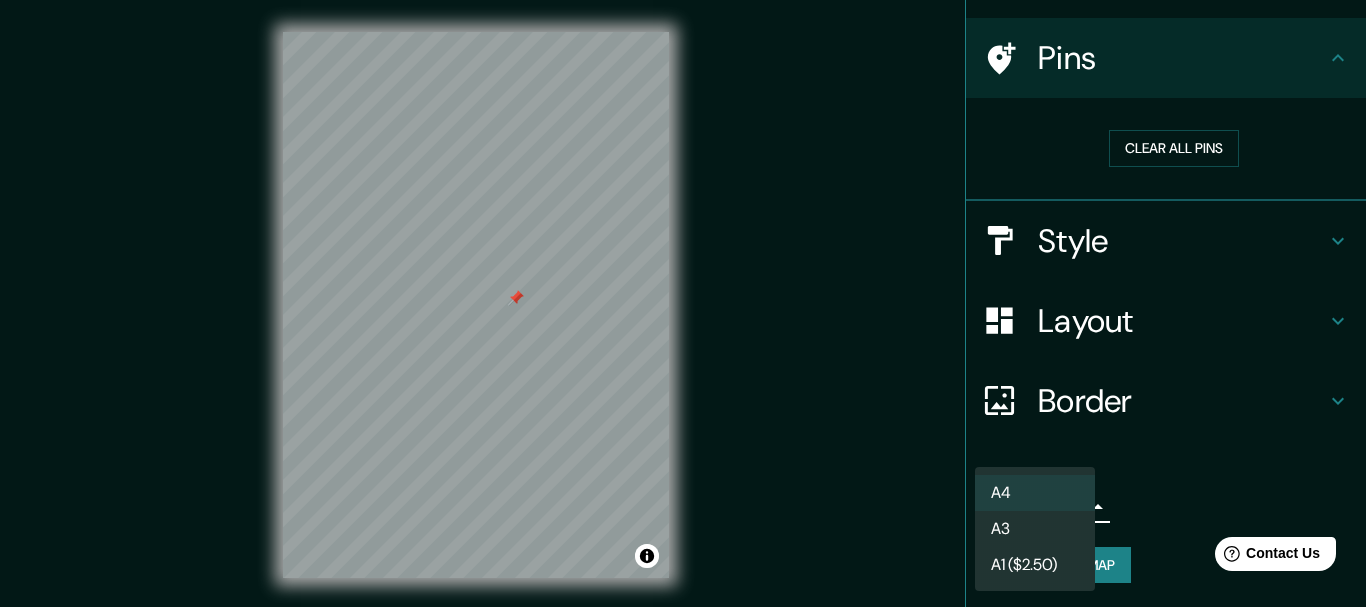 click on "Mappin Location [GEOGRAPHIC_DATA][PERSON_NAME][GEOGRAPHIC_DATA], [GEOGRAPHIC_DATA], [GEOGRAPHIC_DATA], [GEOGRAPHIC_DATA] Pins Clear all pins Style Layout Border Choose a border.  Hint : you can make layers of the frame opaque to create some cool effects. None Simple Transparent Fancy Size A4 single Create your map © Mapbox   © OpenStreetMap   Improve this map   © Maxar Any problems, suggestions, or concerns please email    [EMAIL_ADDRESS][DOMAIN_NAME] . . . A4 A3 A1 ($2.50)" at bounding box center [683, 303] 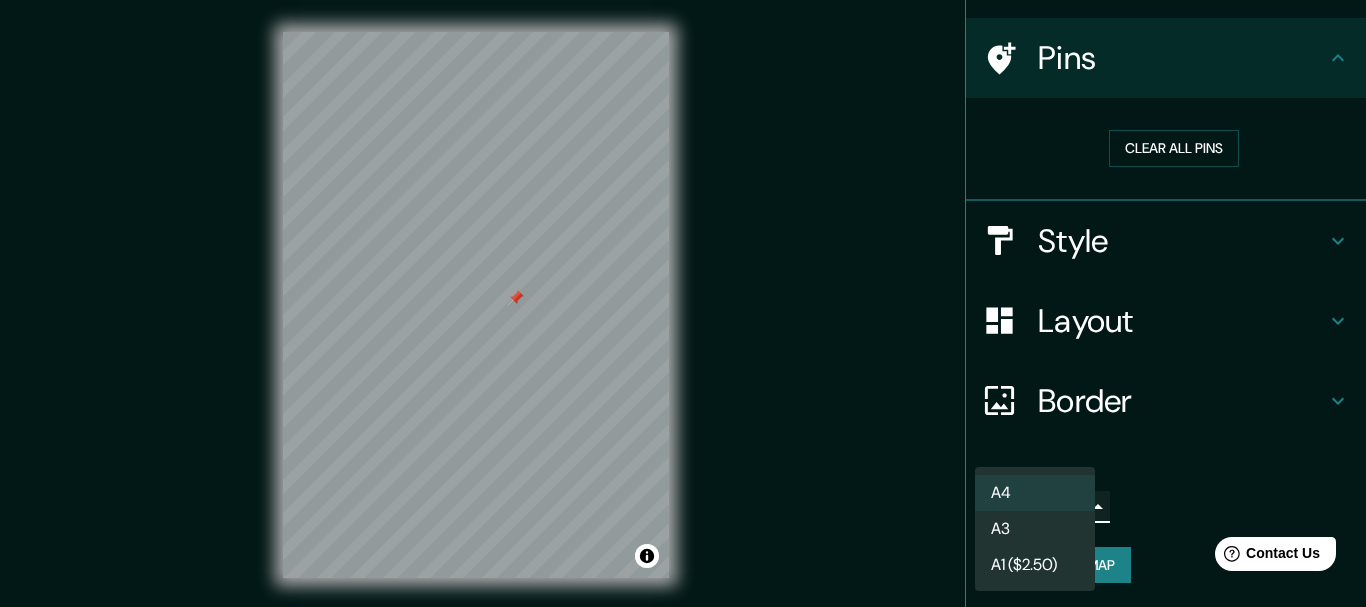 type on "a4" 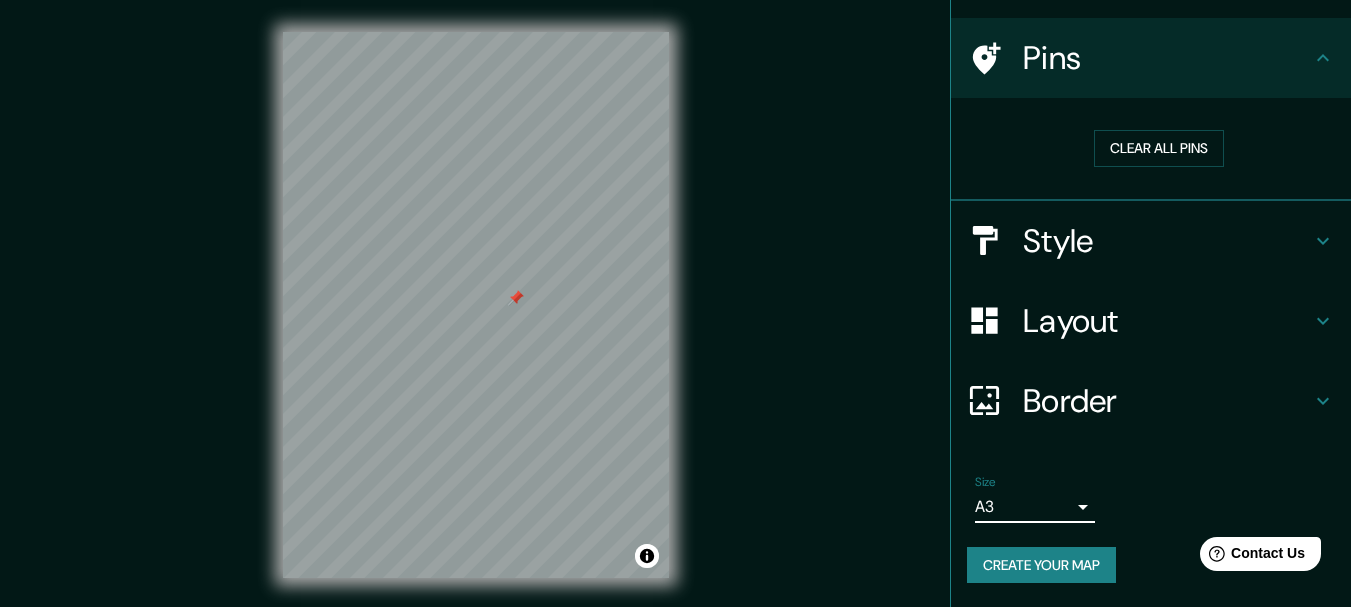click on "Border" at bounding box center (1167, 401) 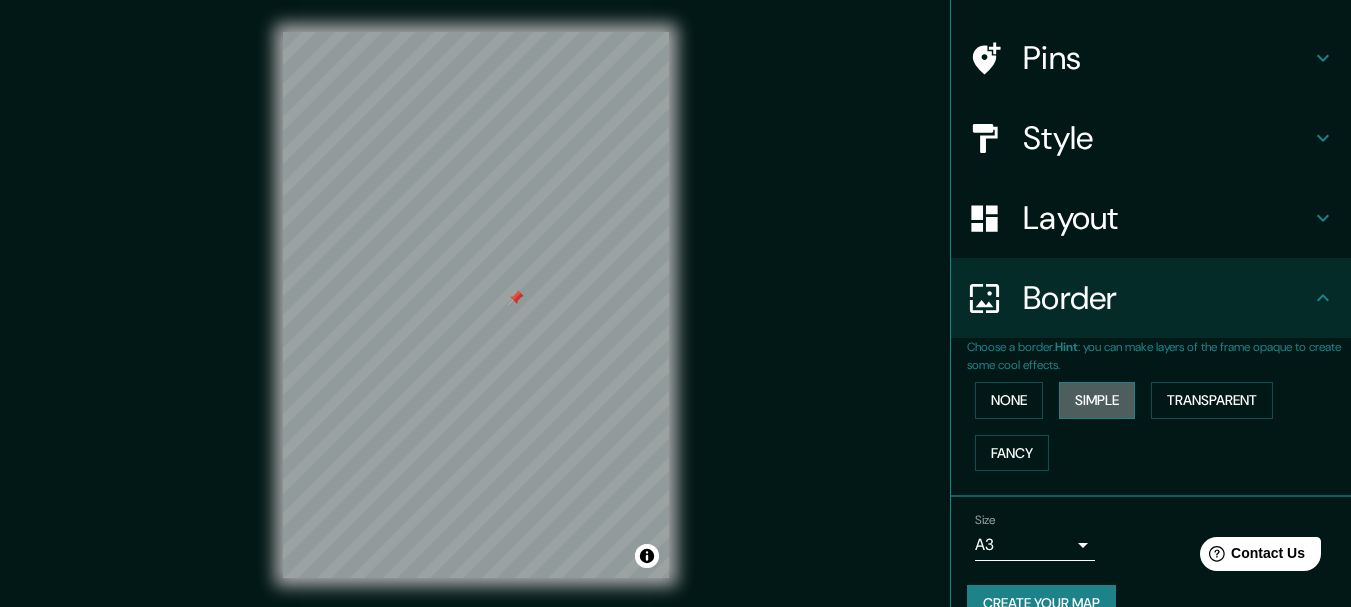click on "Simple" at bounding box center [1097, 400] 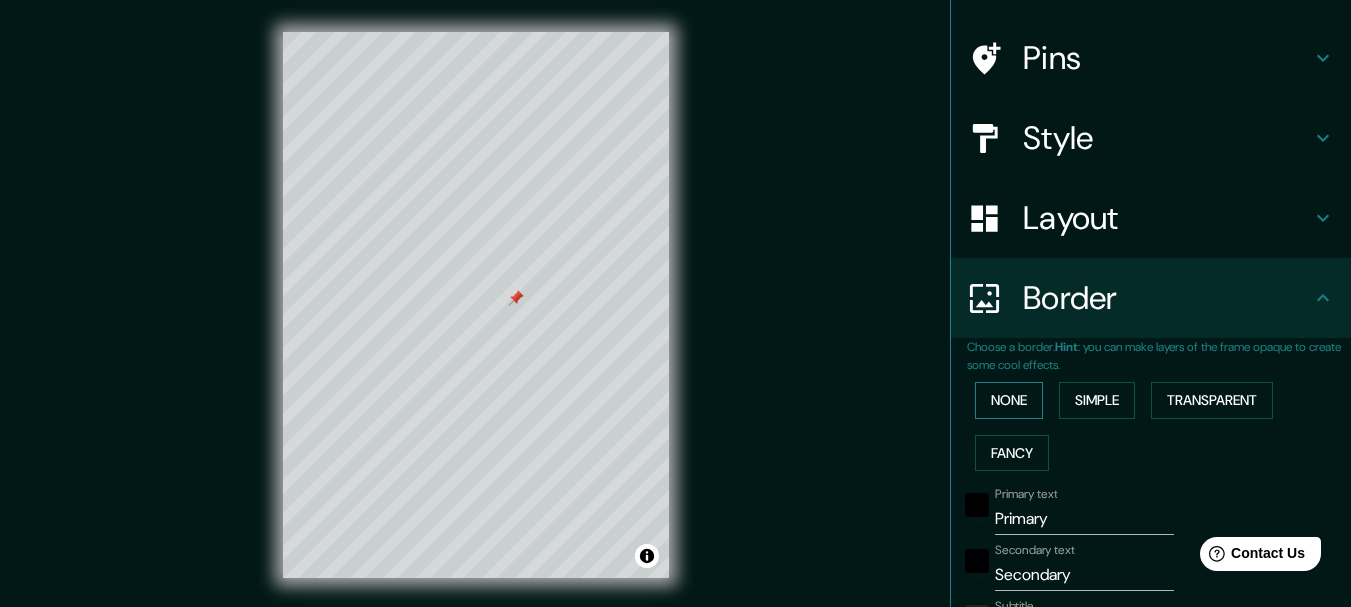 click on "None" at bounding box center [1009, 400] 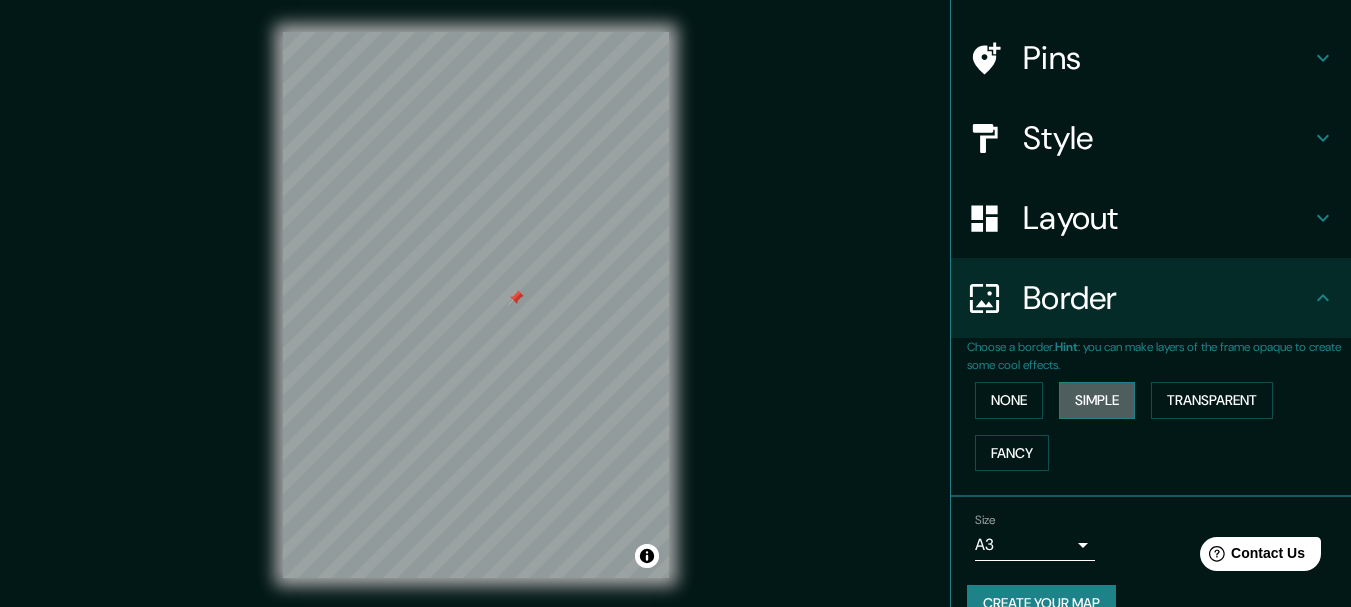 click on "Simple" at bounding box center (1097, 400) 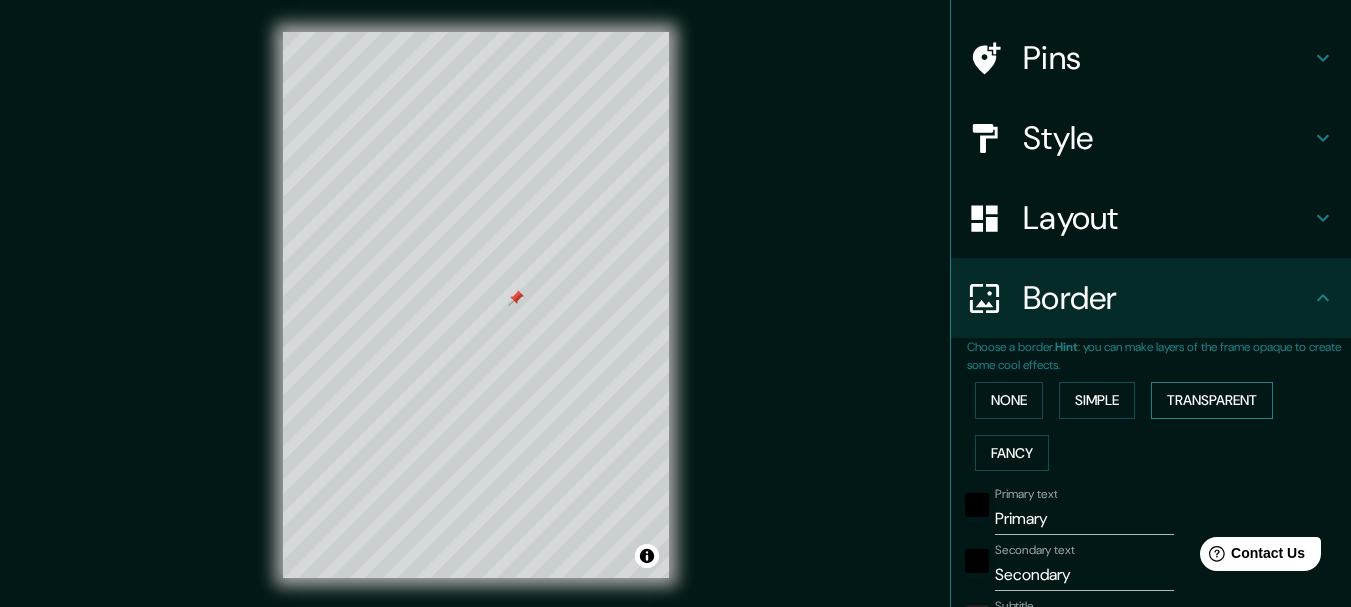 click on "Transparent" at bounding box center [1212, 400] 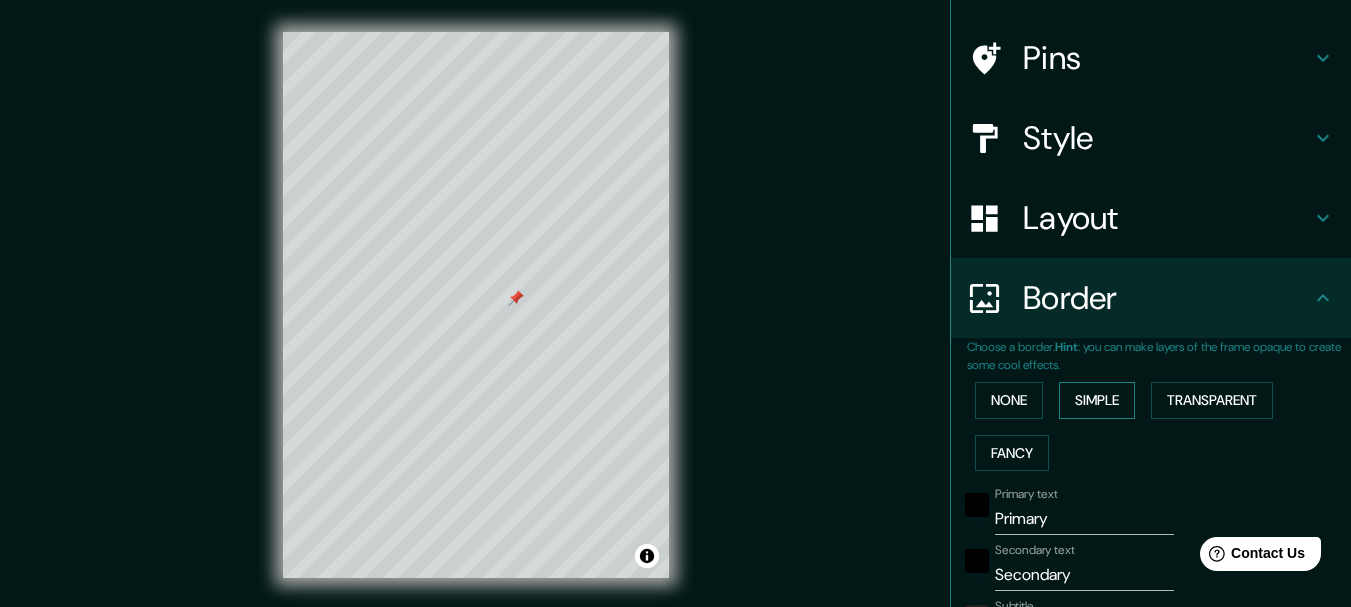 click on "Simple" at bounding box center [1097, 400] 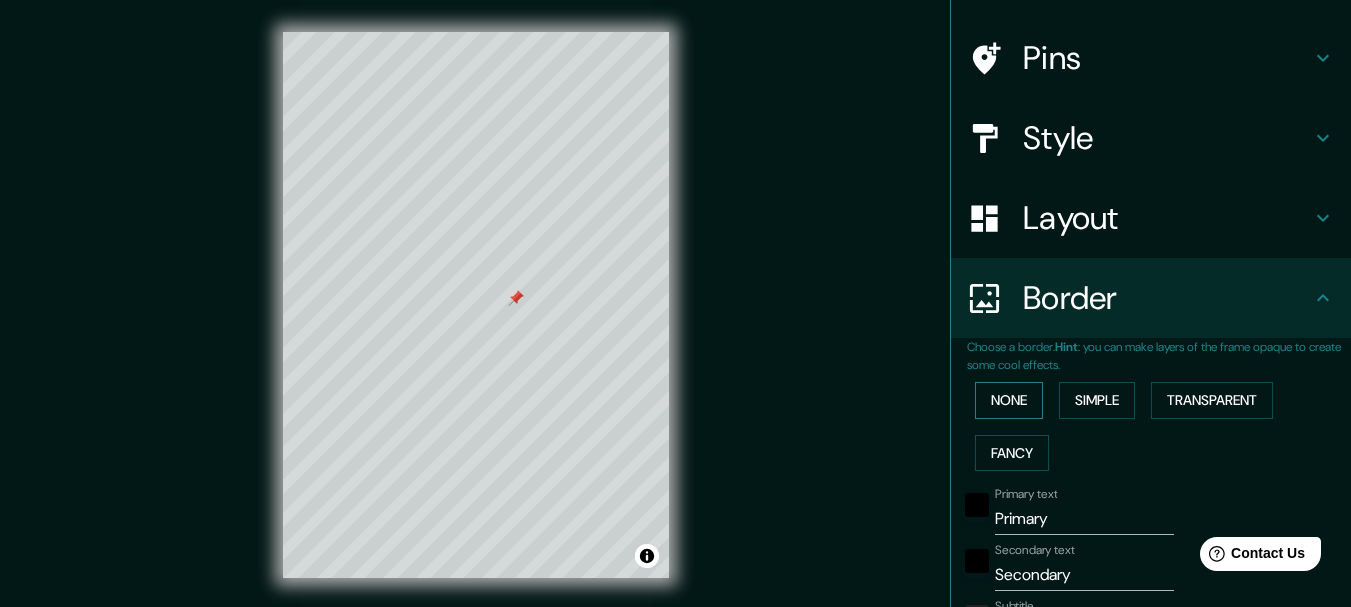 click on "None" at bounding box center (1009, 400) 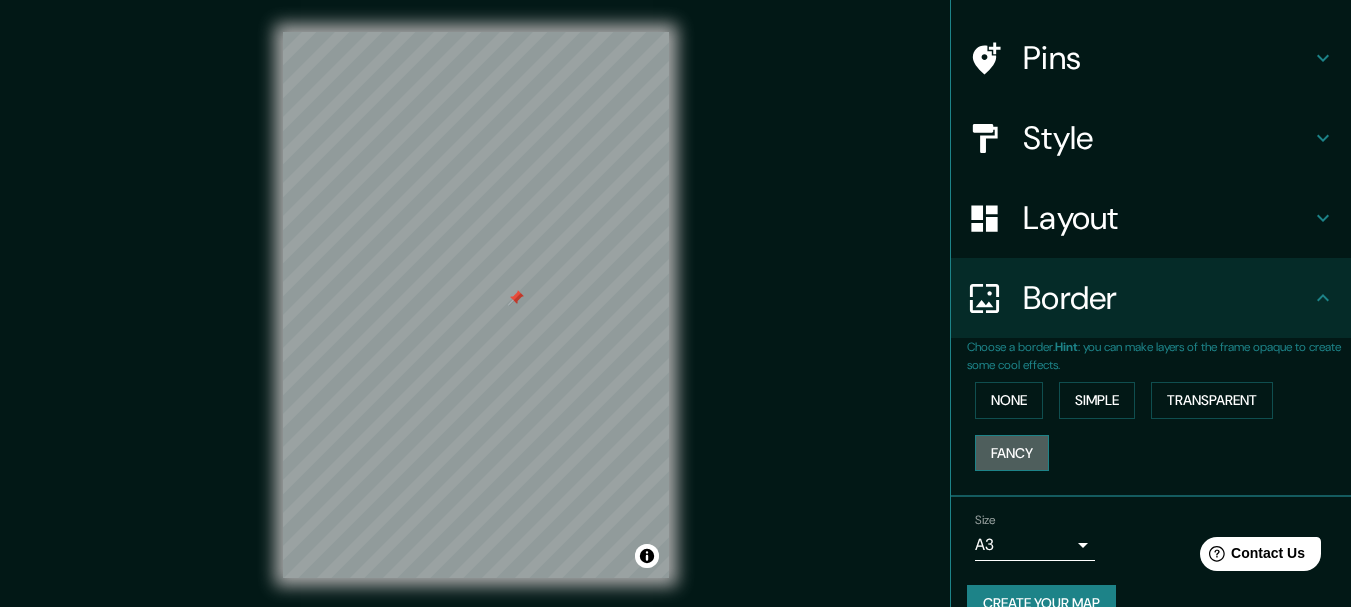 click on "Fancy" at bounding box center (1012, 453) 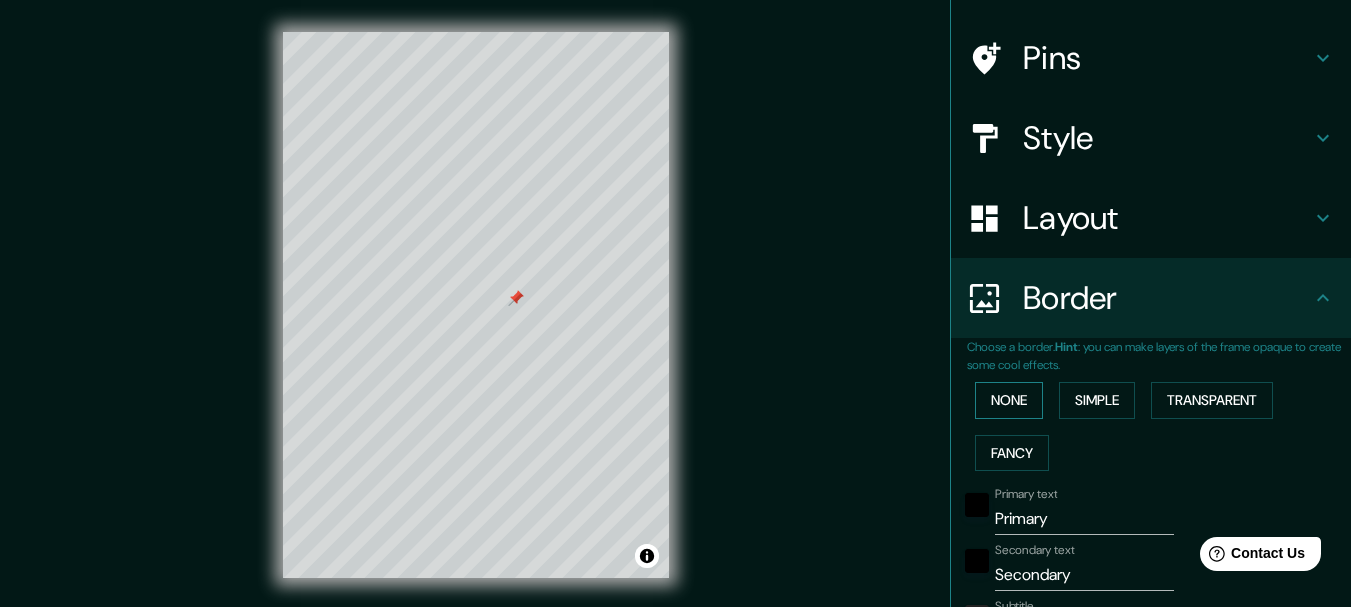 click on "None" at bounding box center (1009, 400) 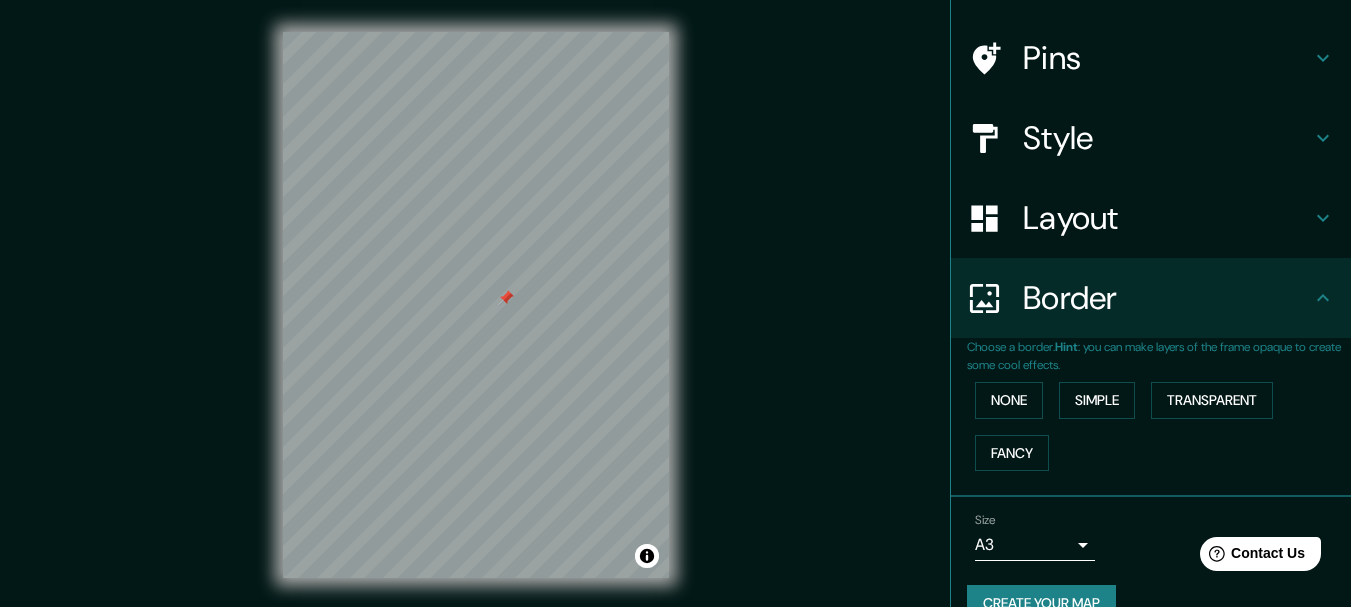 click on "Pins" at bounding box center (1167, 58) 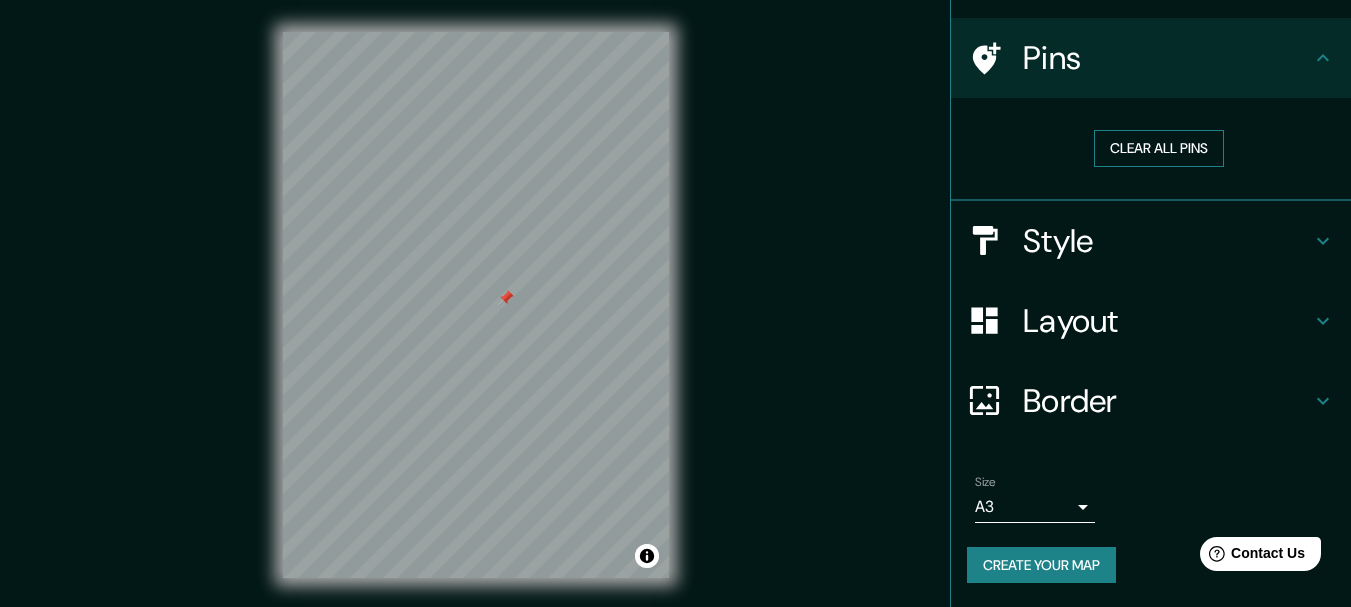click on "Clear all pins" at bounding box center (1159, 148) 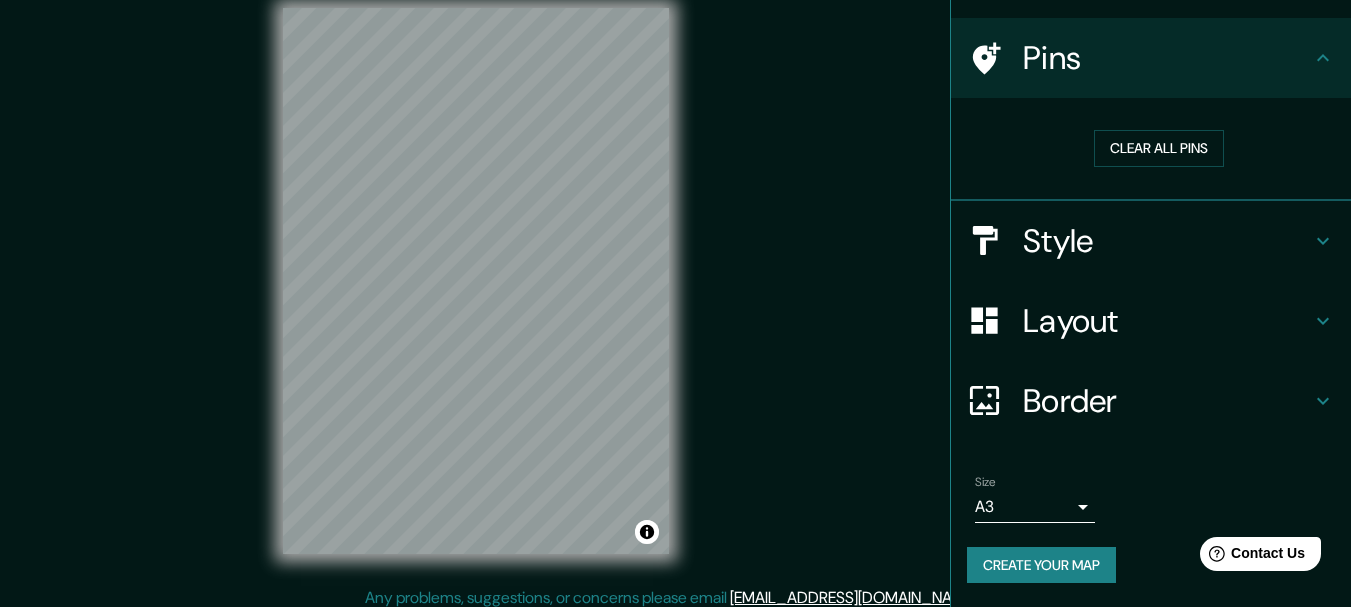 scroll, scrollTop: 35, scrollLeft: 0, axis: vertical 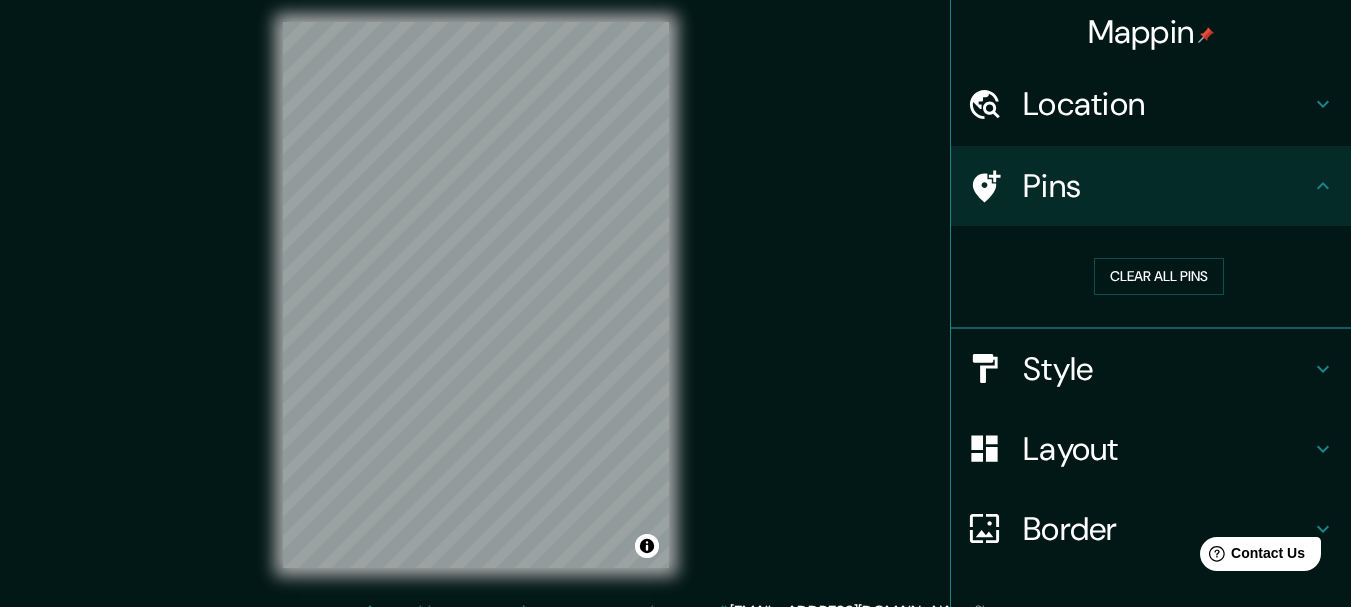 drag, startPoint x: 745, startPoint y: 208, endPoint x: 1077, endPoint y: 166, distance: 334.6461 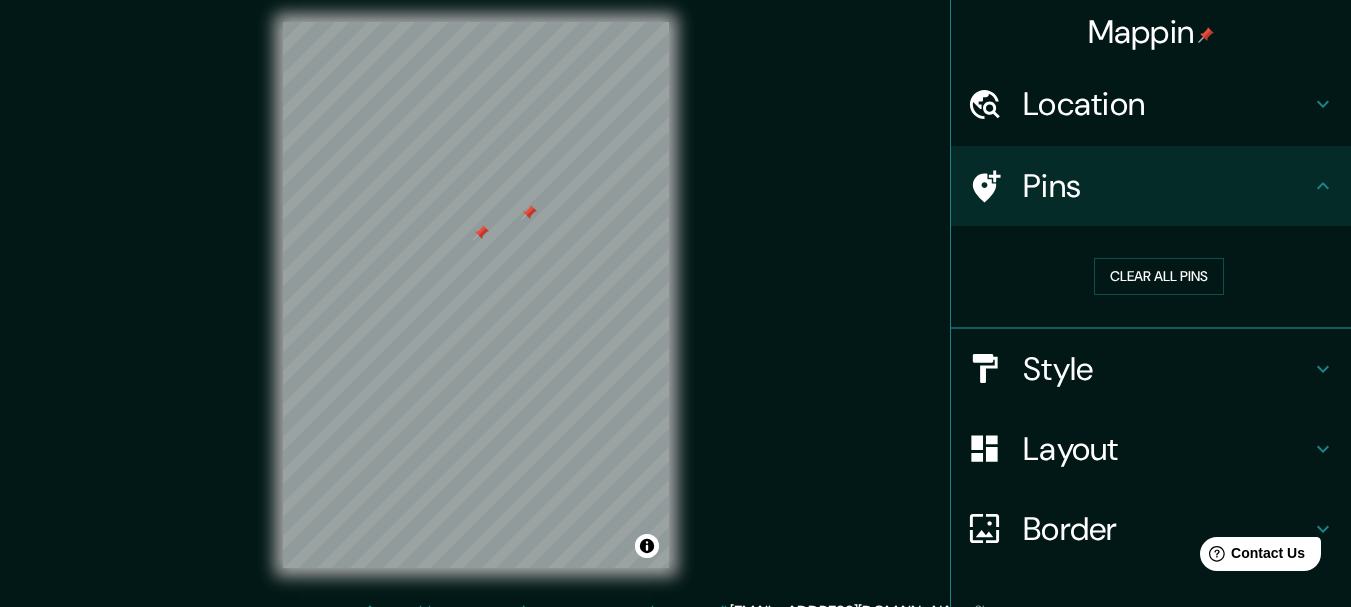 click at bounding box center [529, 213] 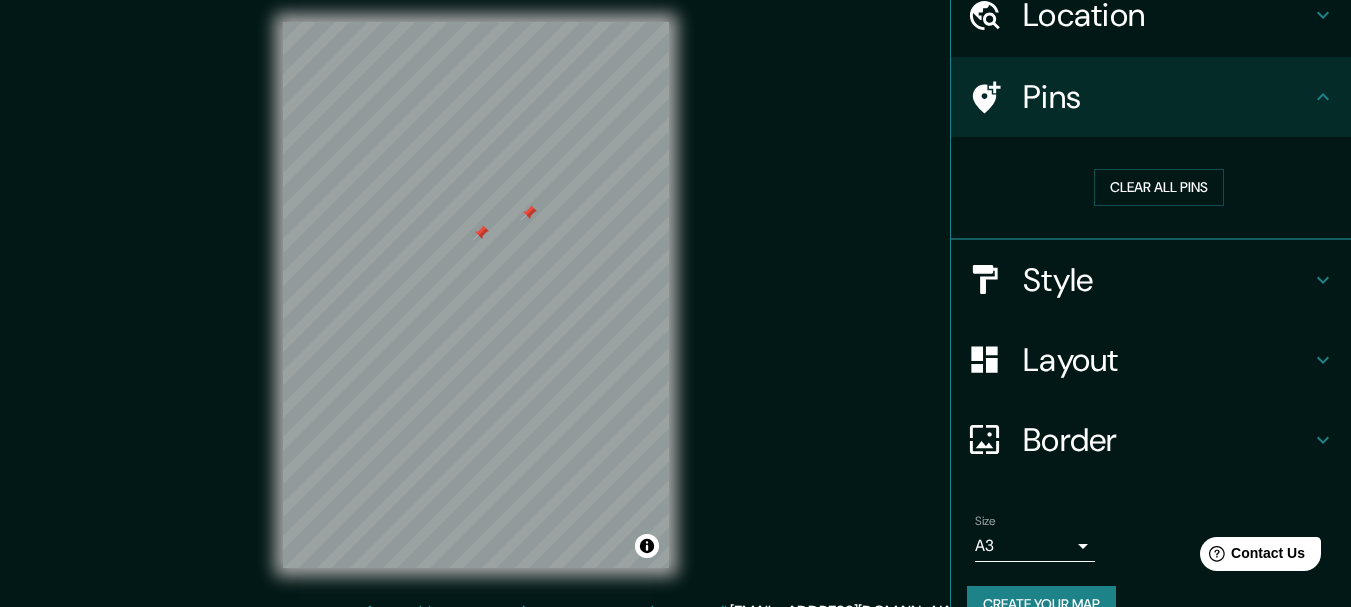 scroll, scrollTop: 128, scrollLeft: 0, axis: vertical 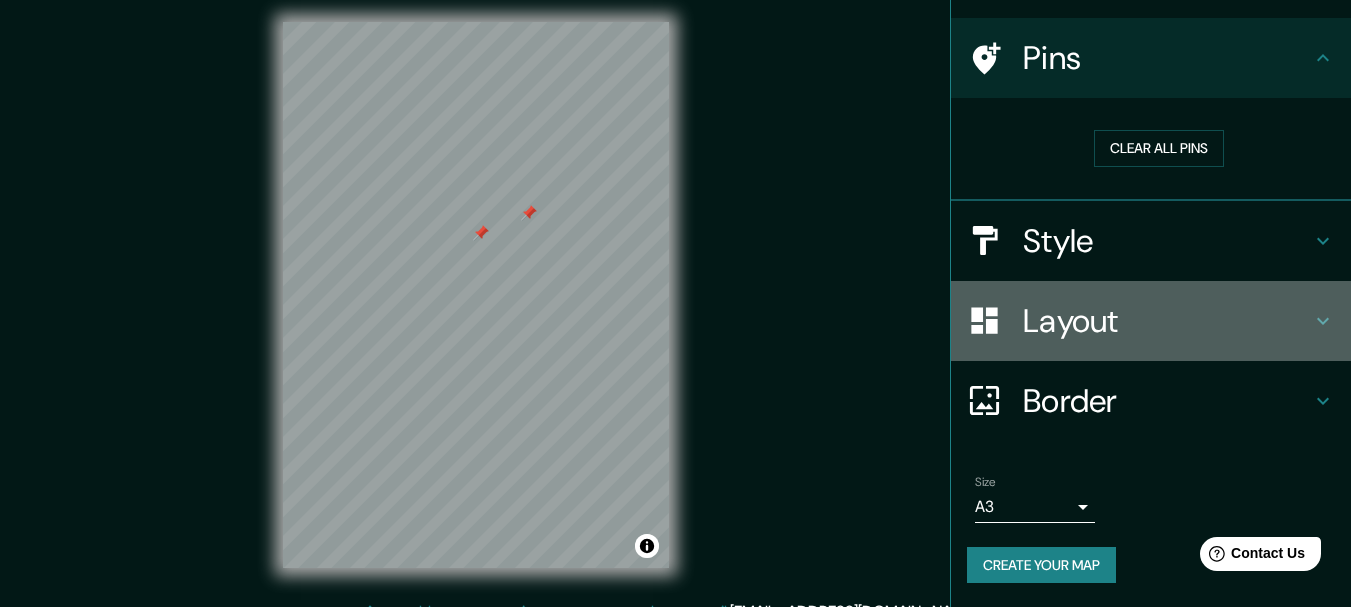 click on "Layout" at bounding box center [1167, 321] 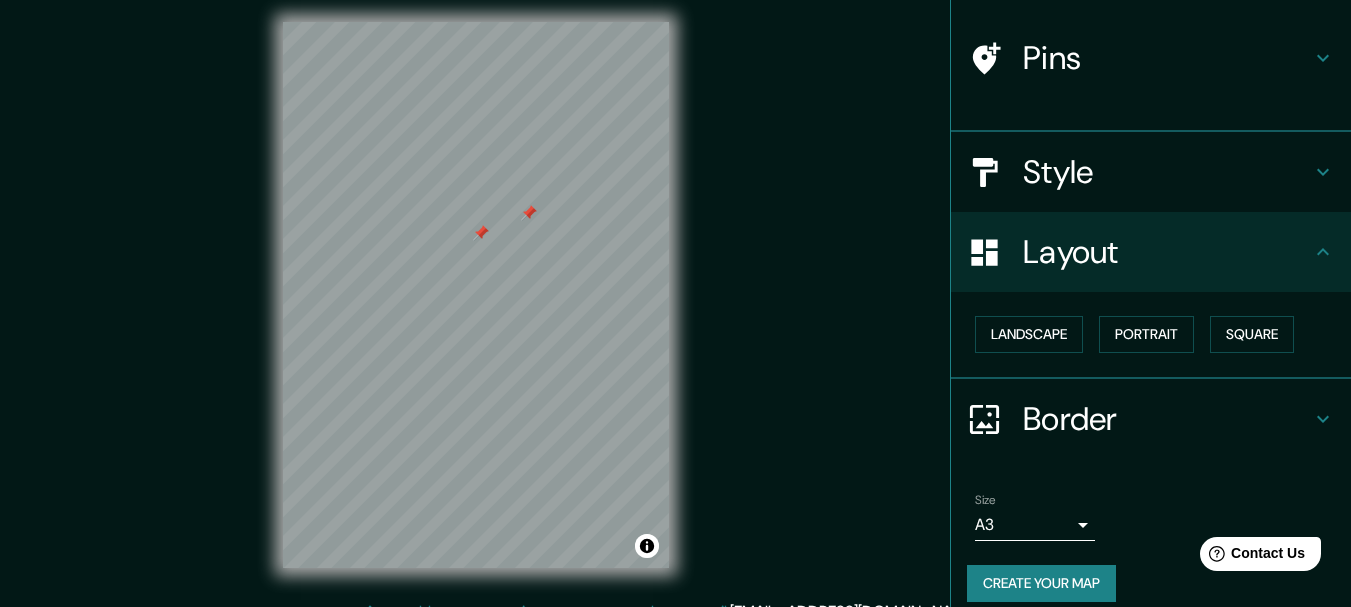 scroll, scrollTop: 112, scrollLeft: 0, axis: vertical 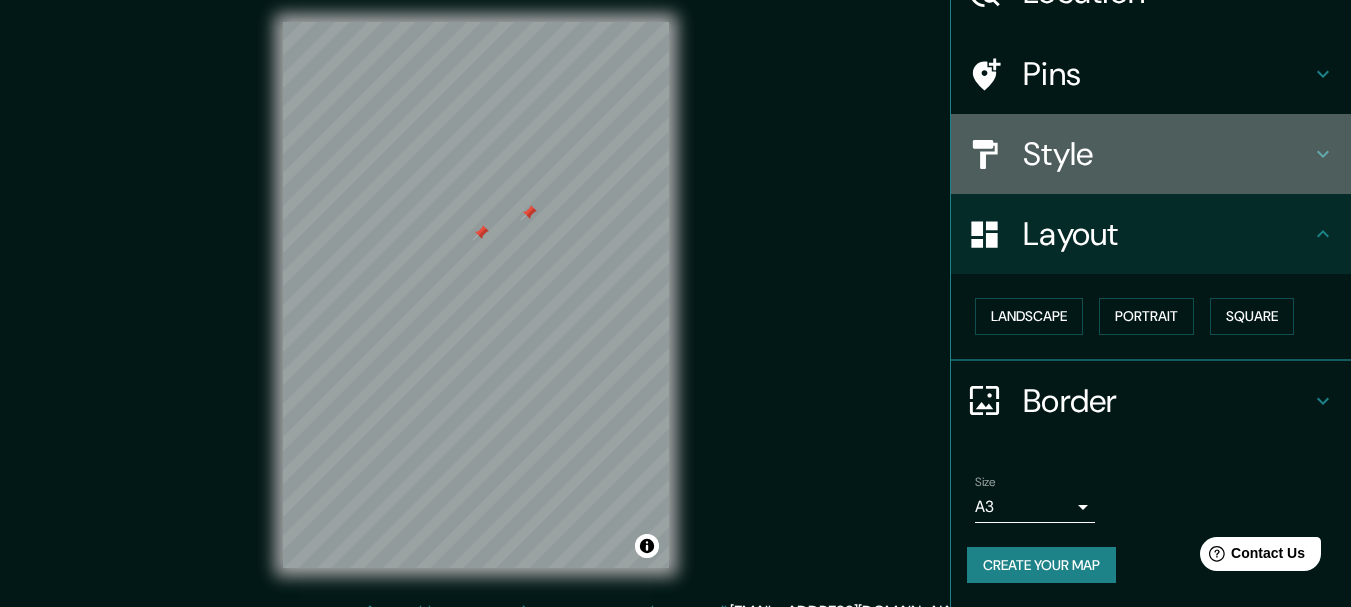 click on "Style" at bounding box center (1151, 154) 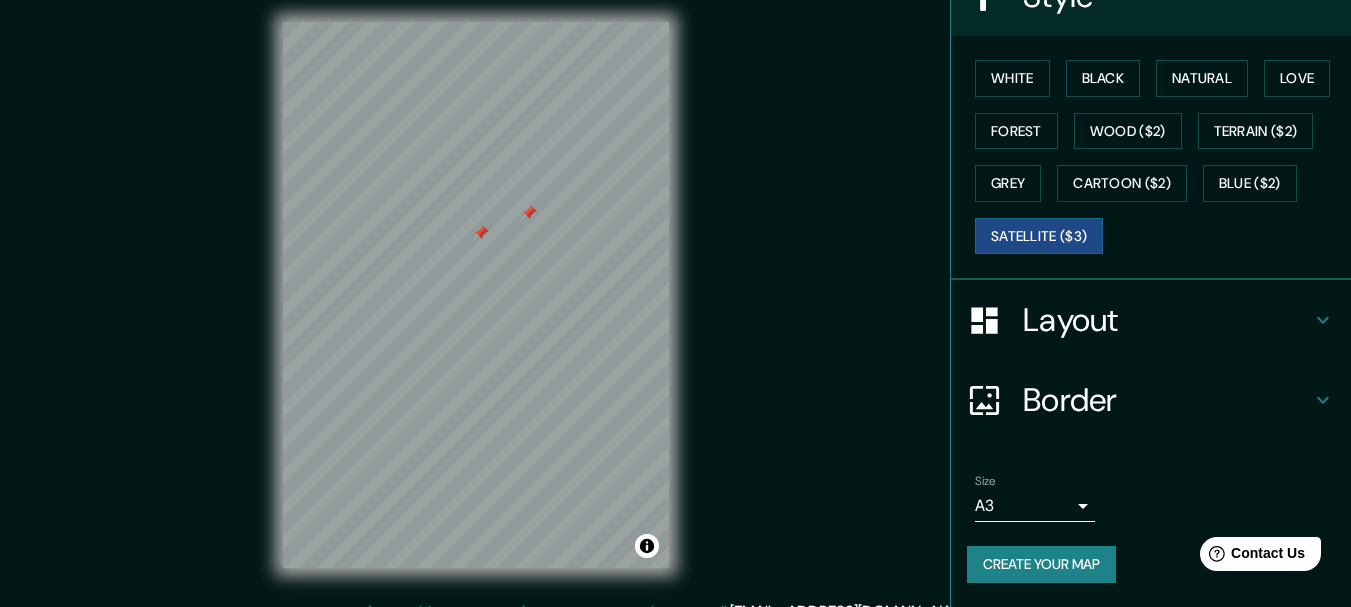 click on "Border" at bounding box center (1167, 400) 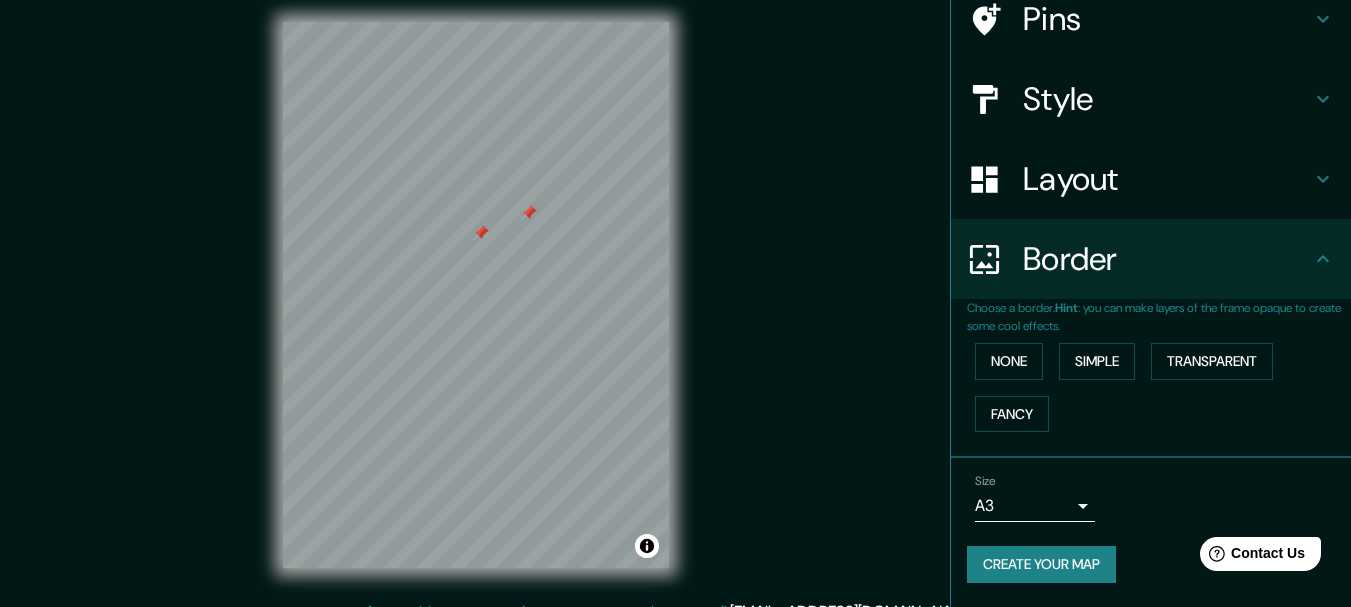 scroll, scrollTop: 0, scrollLeft: 0, axis: both 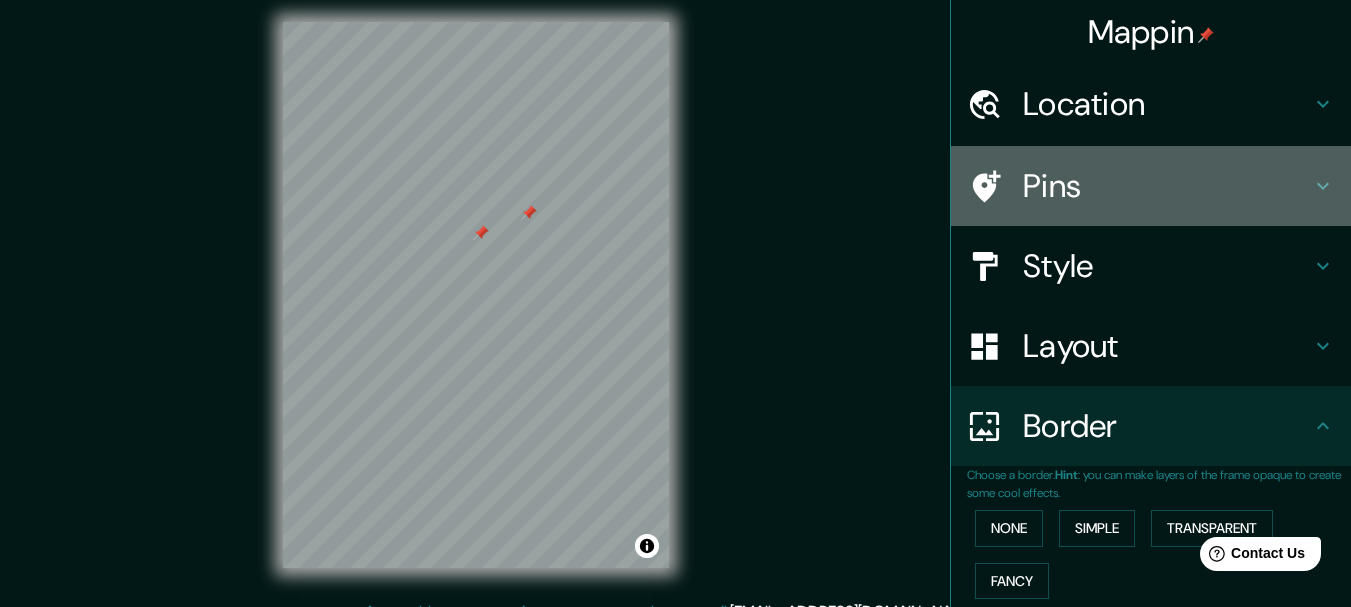 click on "Pins" at bounding box center (1167, 186) 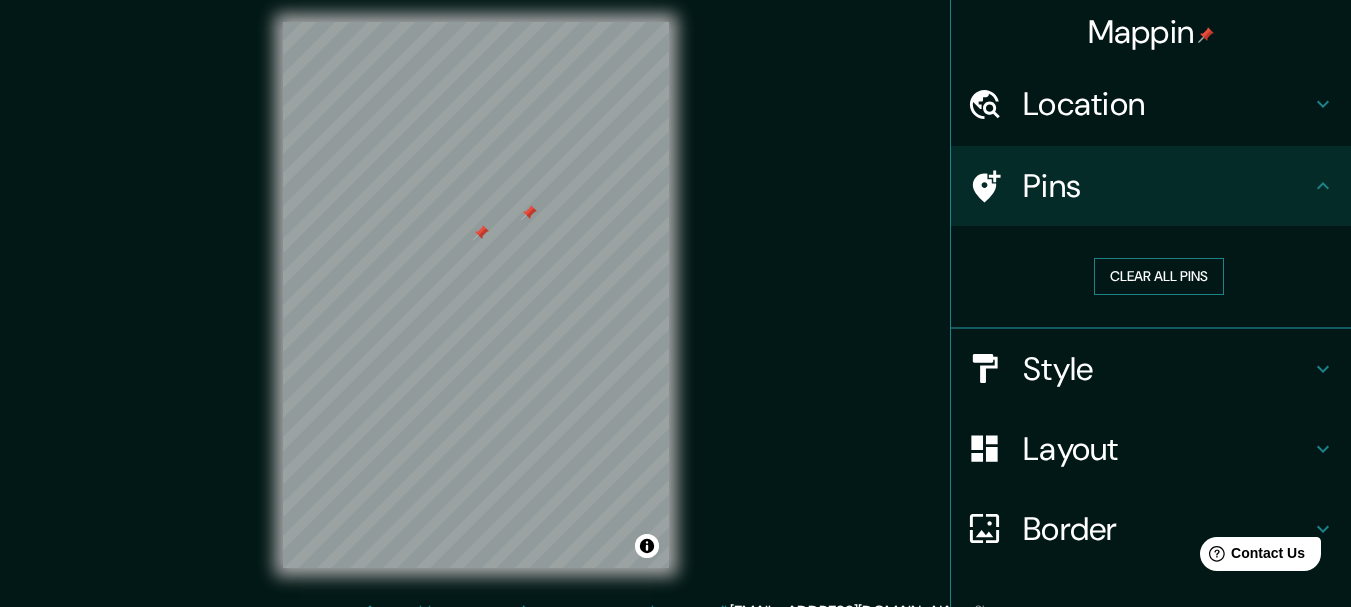 click on "Clear all pins" at bounding box center [1159, 276] 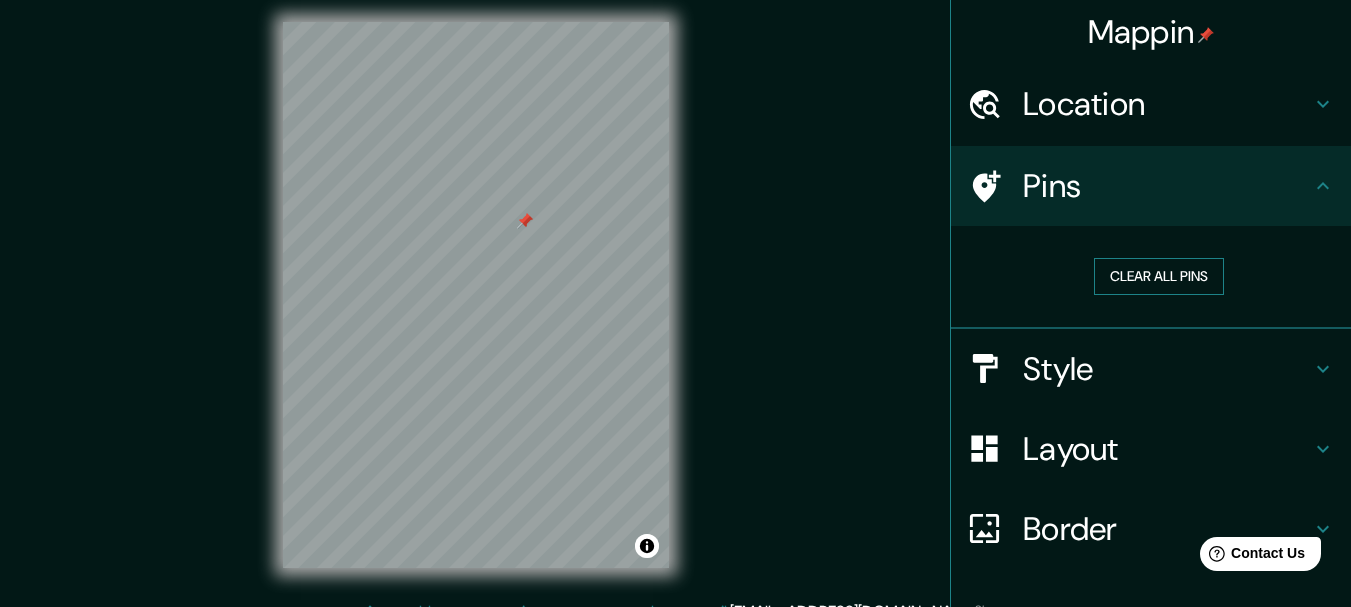 click on "Clear all pins" at bounding box center [1159, 276] 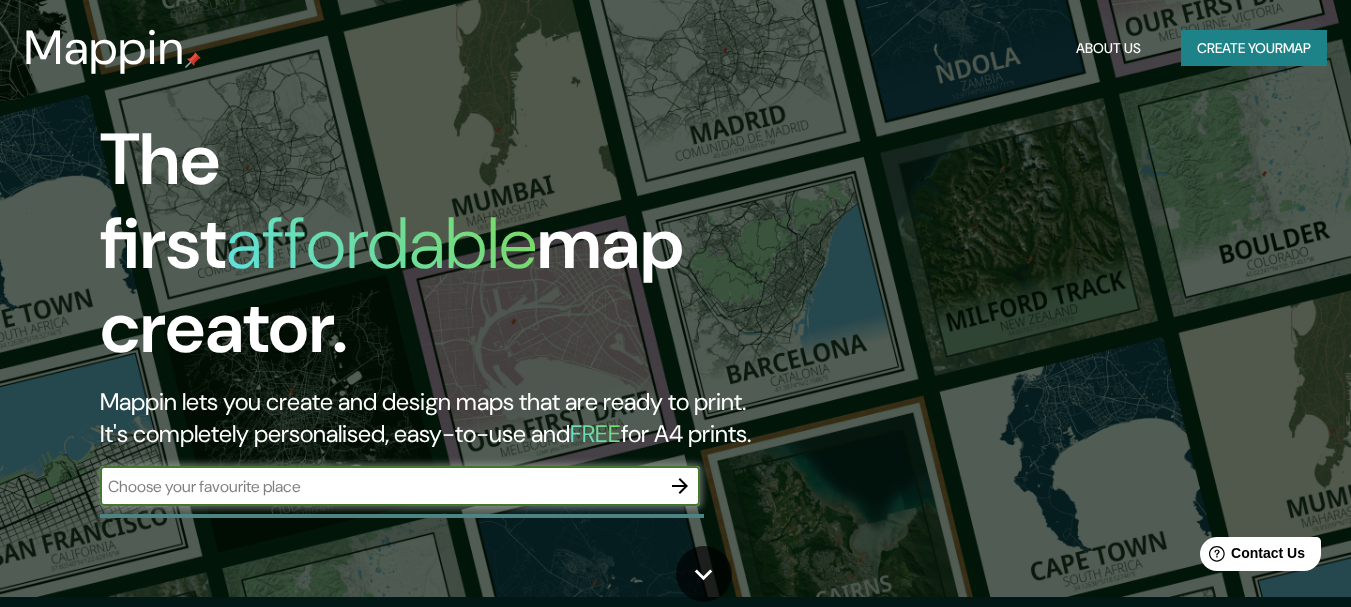 scroll, scrollTop: 0, scrollLeft: 0, axis: both 